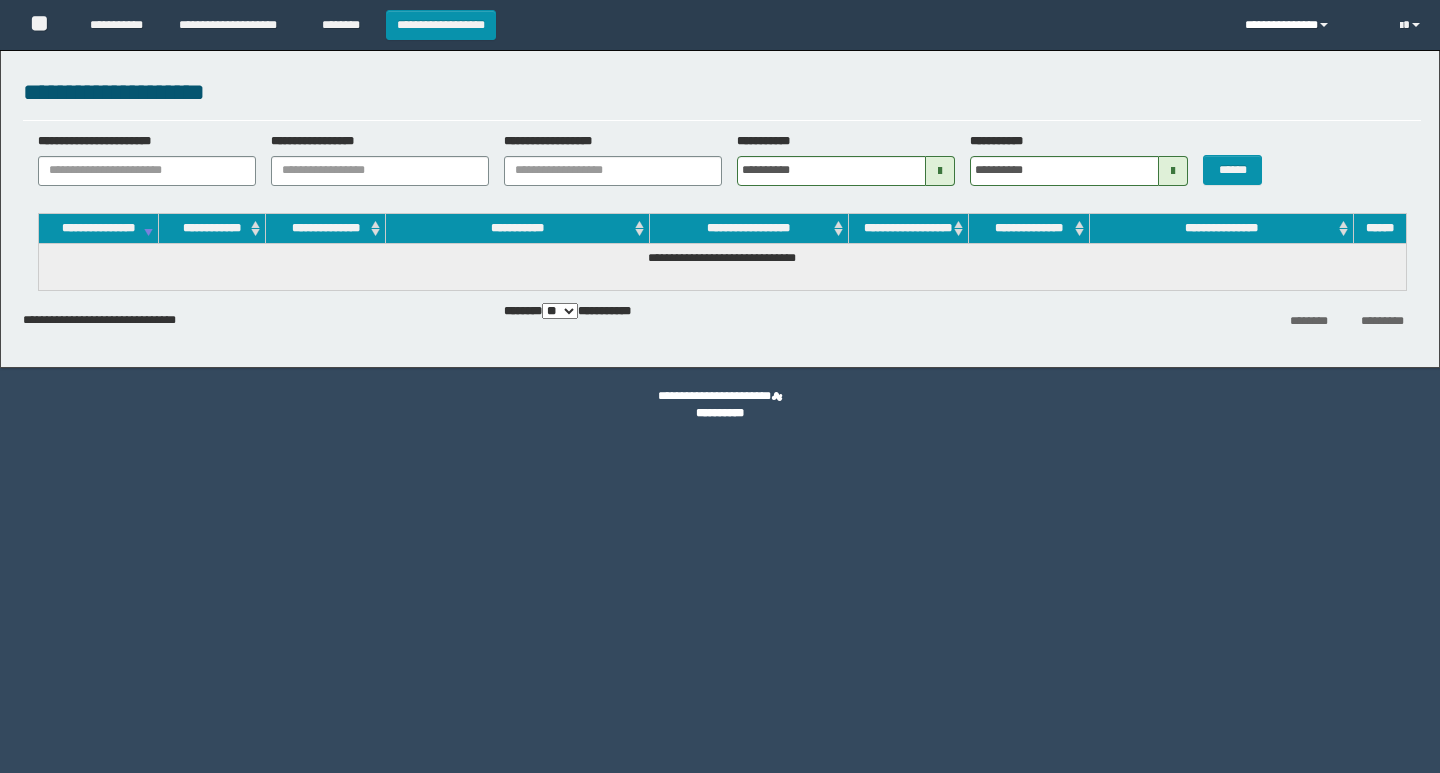 scroll, scrollTop: 0, scrollLeft: 0, axis: both 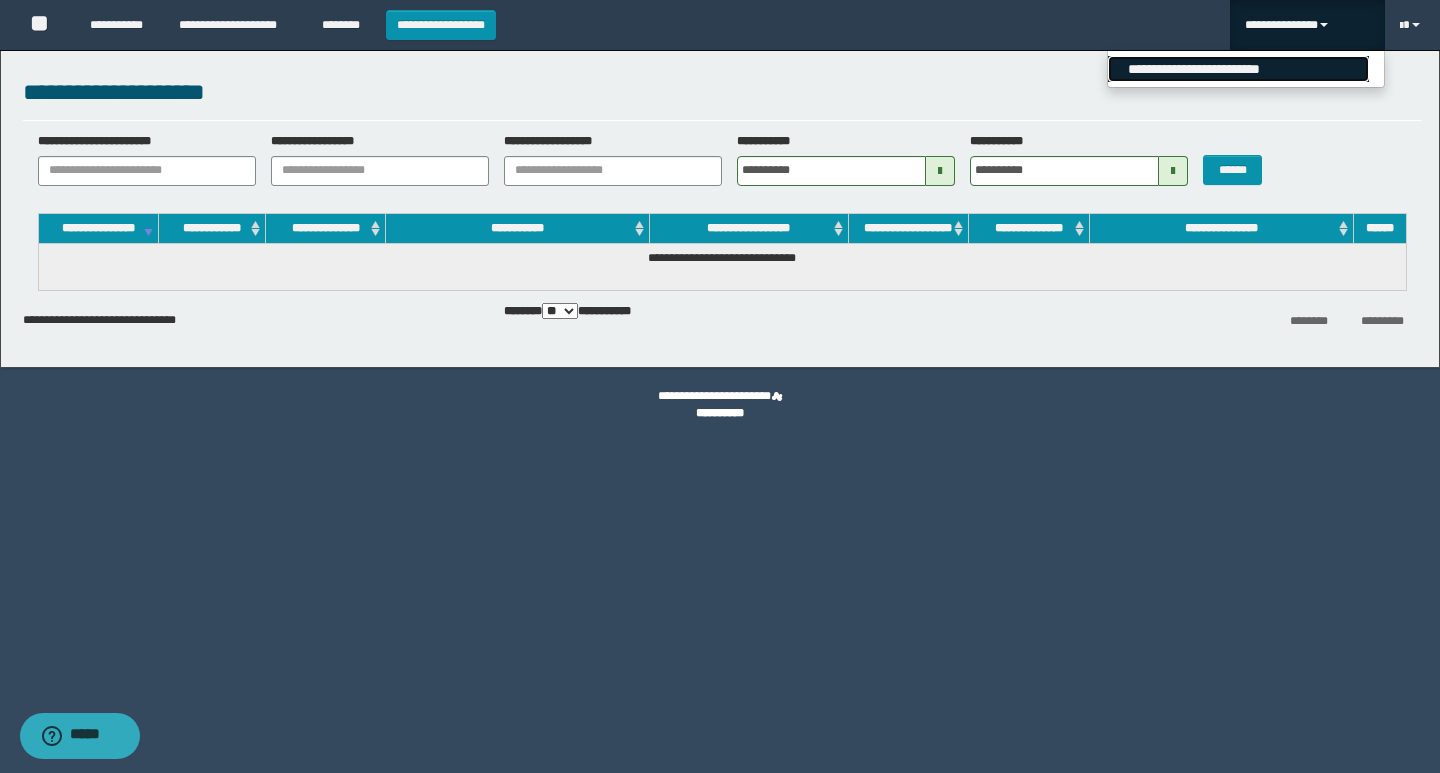 click on "**********" at bounding box center (1238, 69) 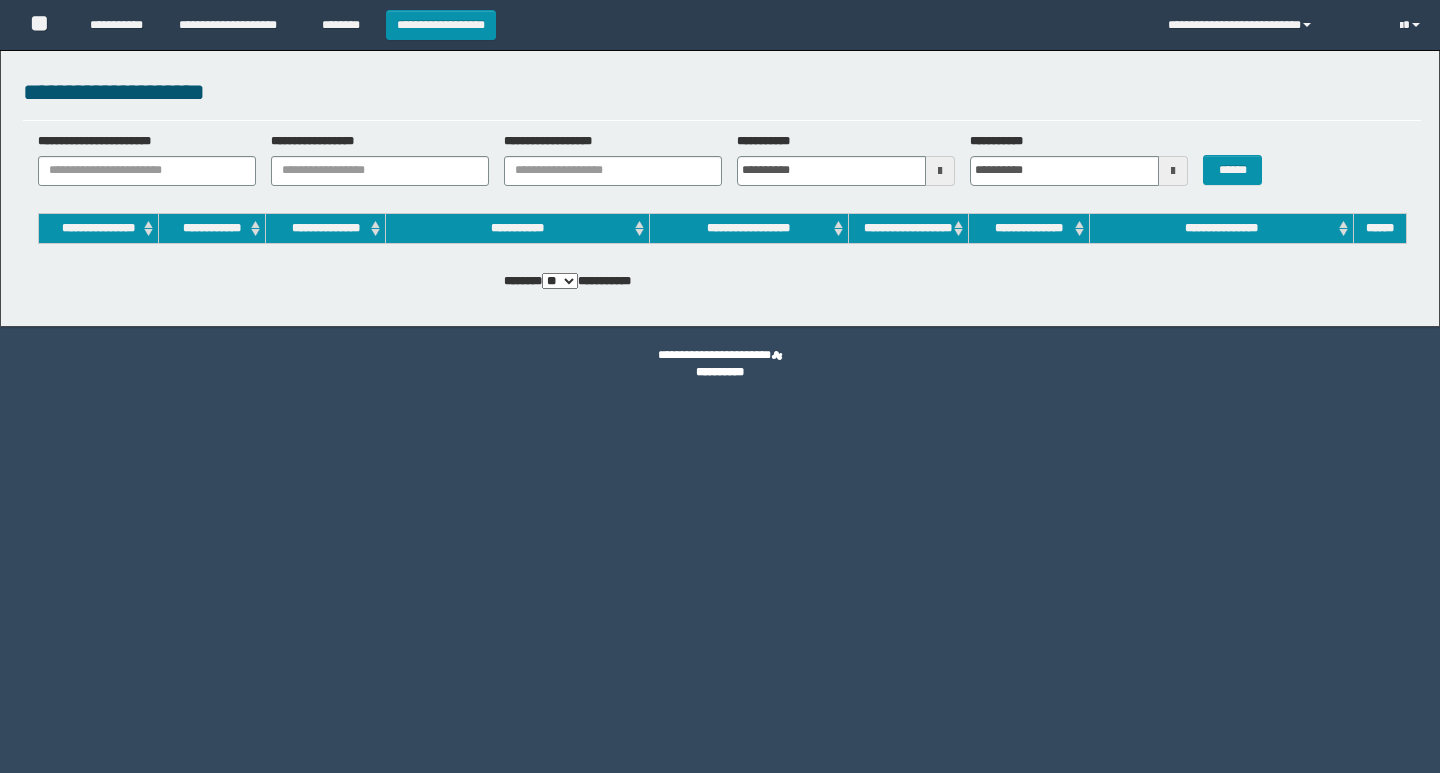 scroll, scrollTop: 0, scrollLeft: 0, axis: both 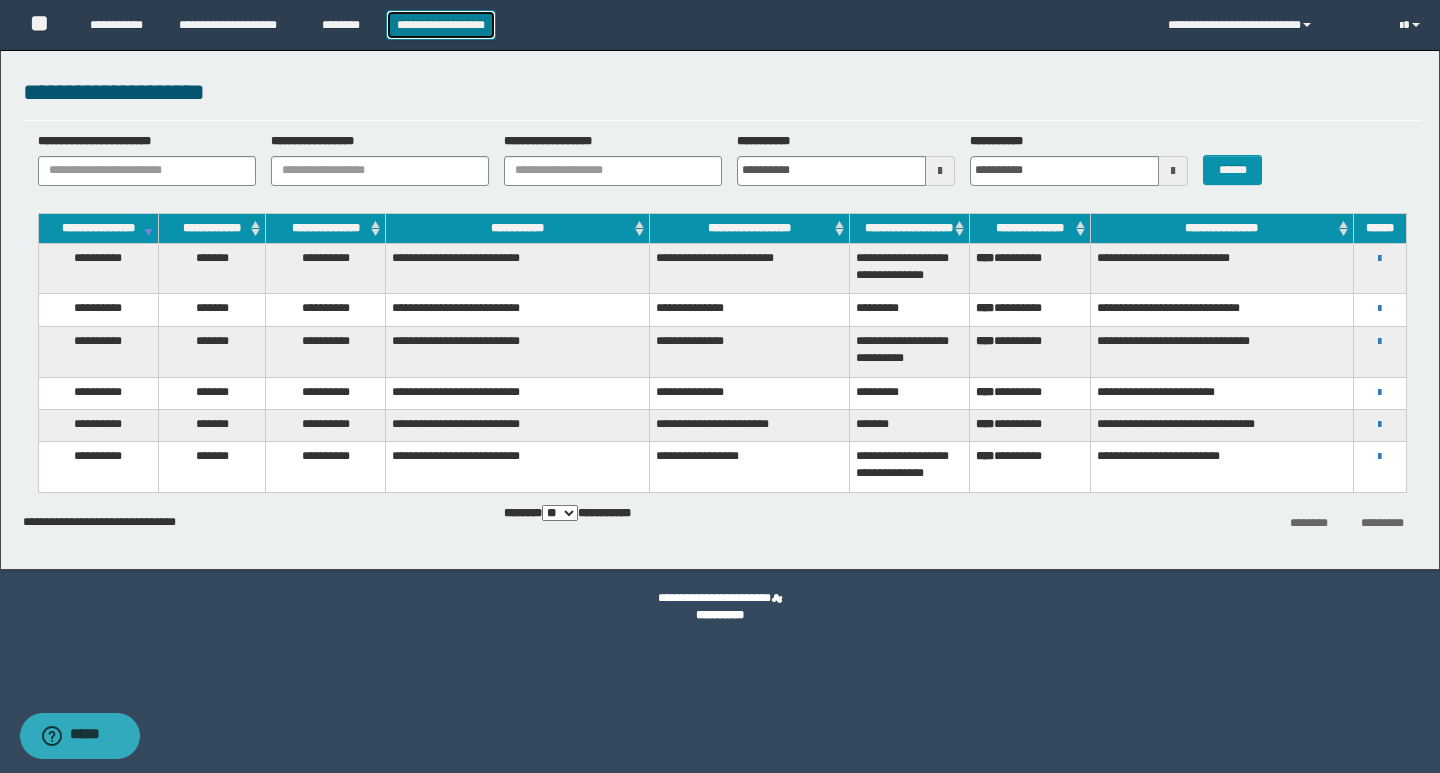 click on "**********" at bounding box center [441, 25] 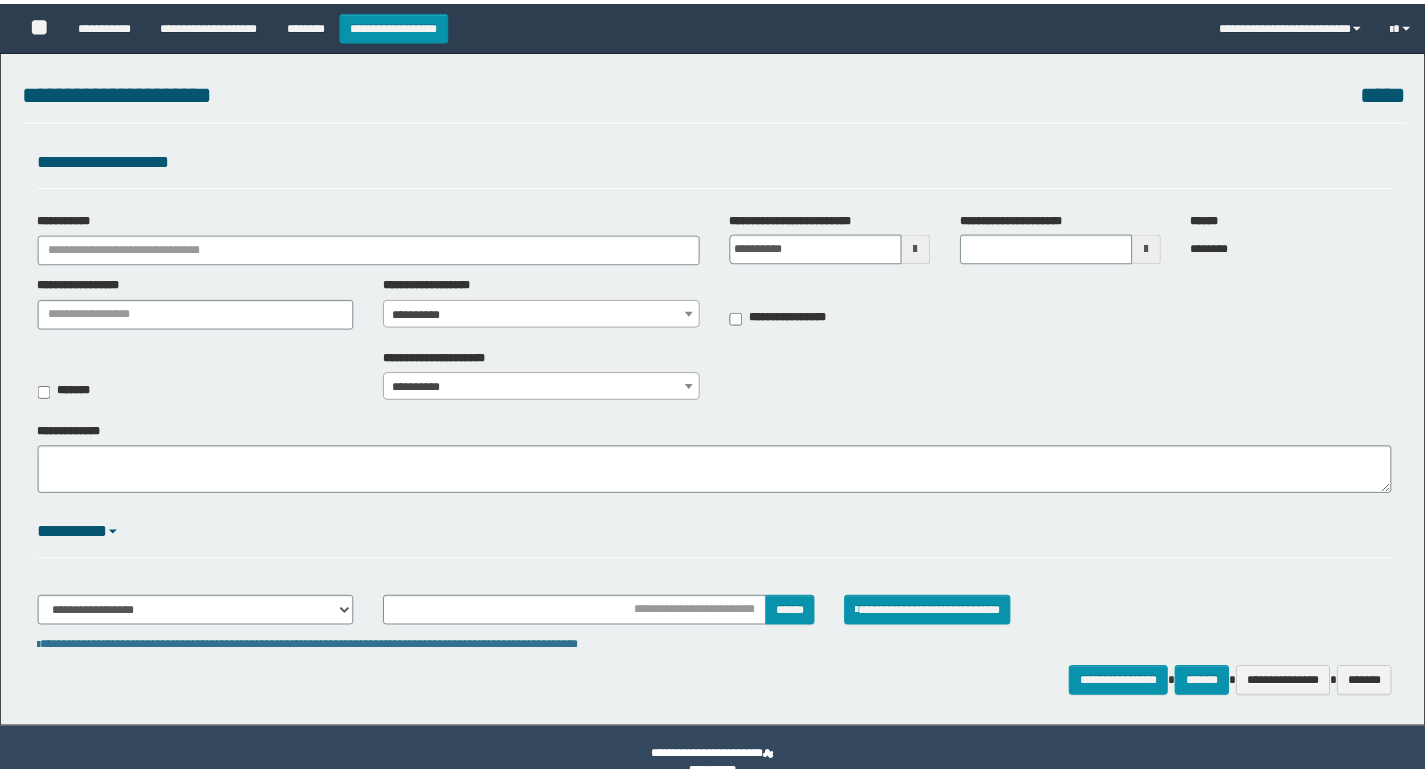 scroll, scrollTop: 0, scrollLeft: 0, axis: both 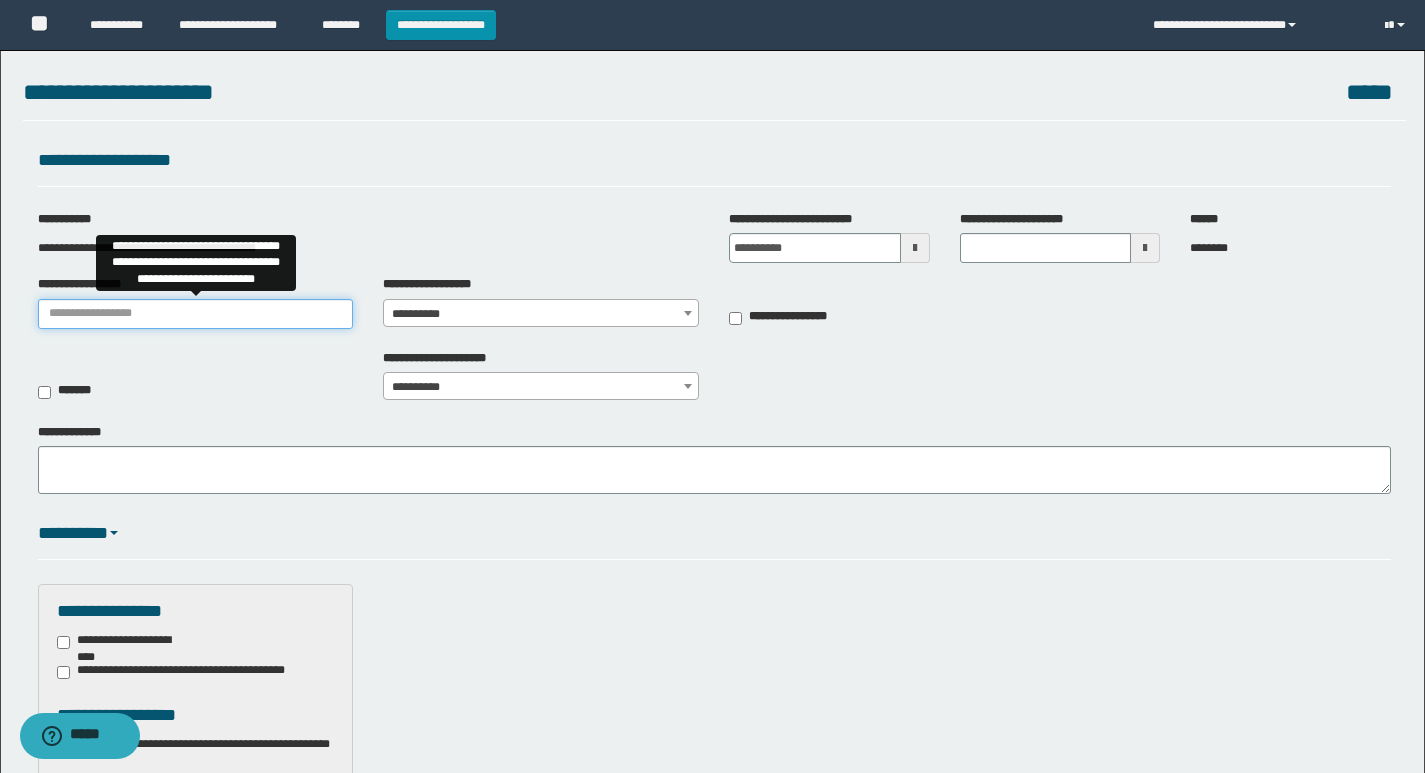 click on "**********" at bounding box center [196, 314] 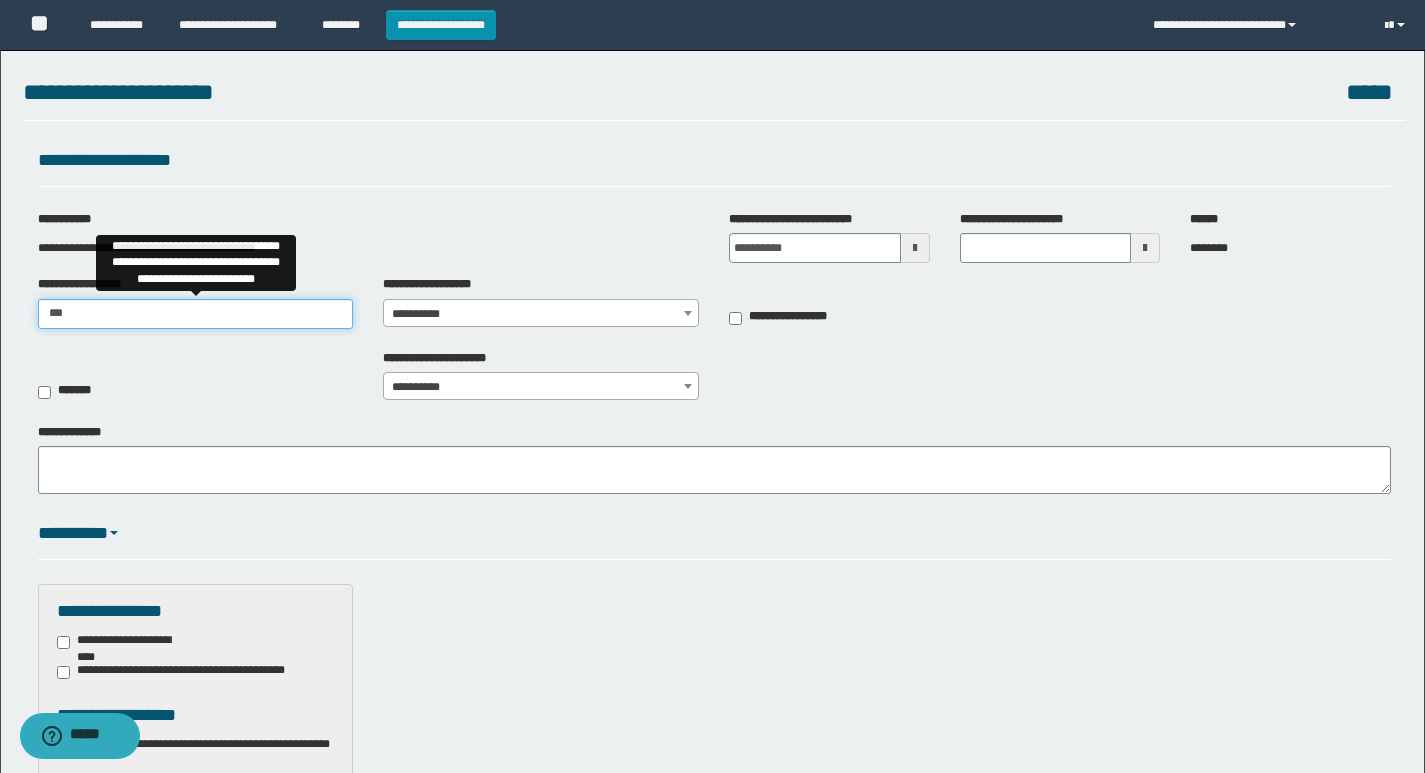 type on "**********" 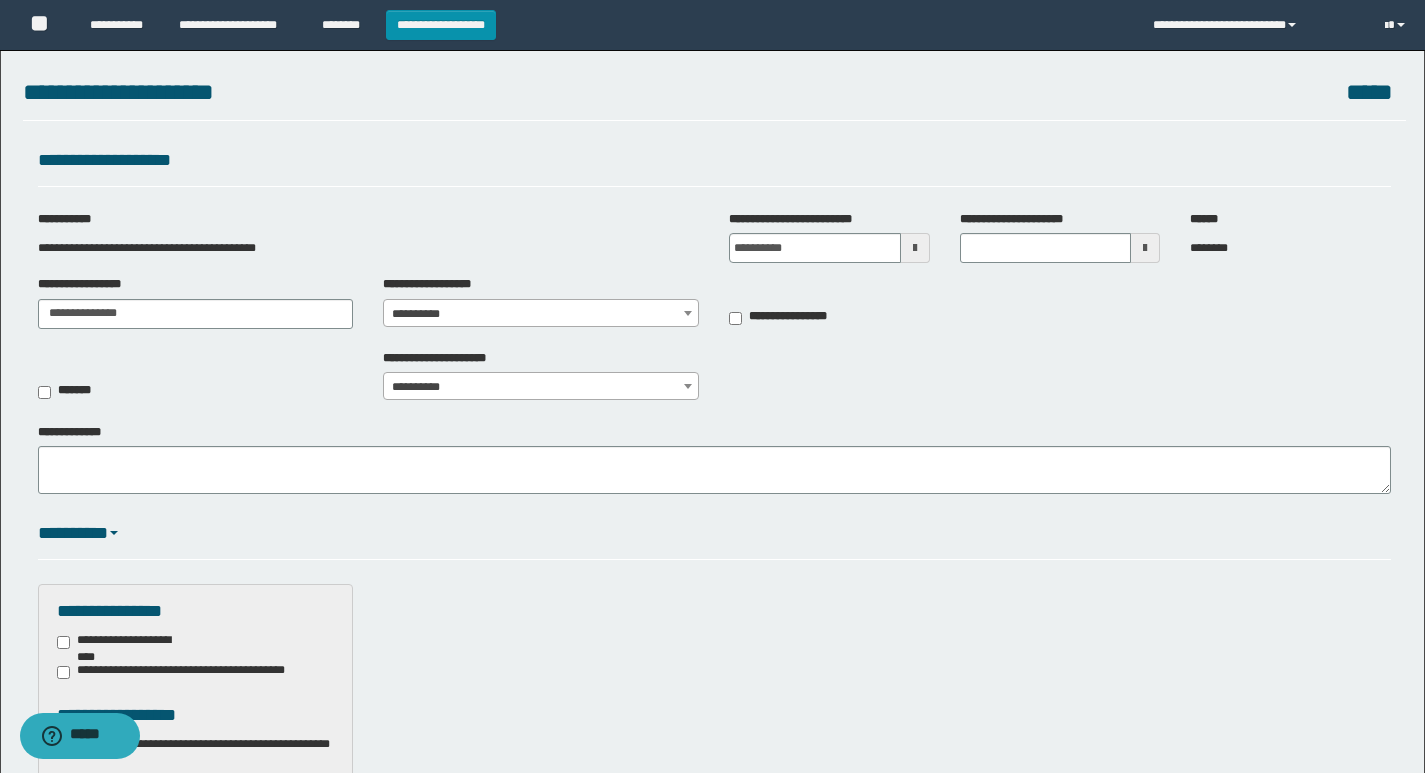 click on "**********" at bounding box center (541, 314) 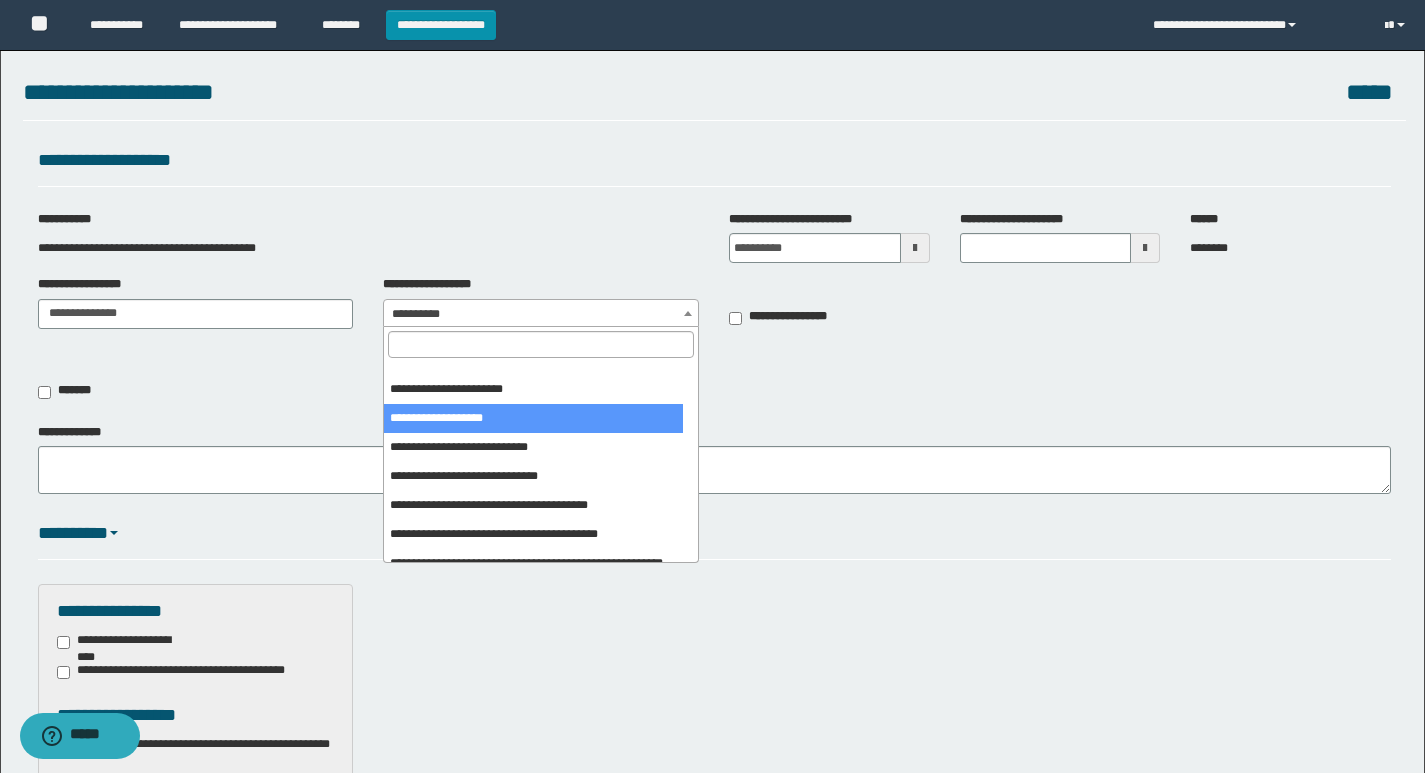 scroll, scrollTop: 600, scrollLeft: 0, axis: vertical 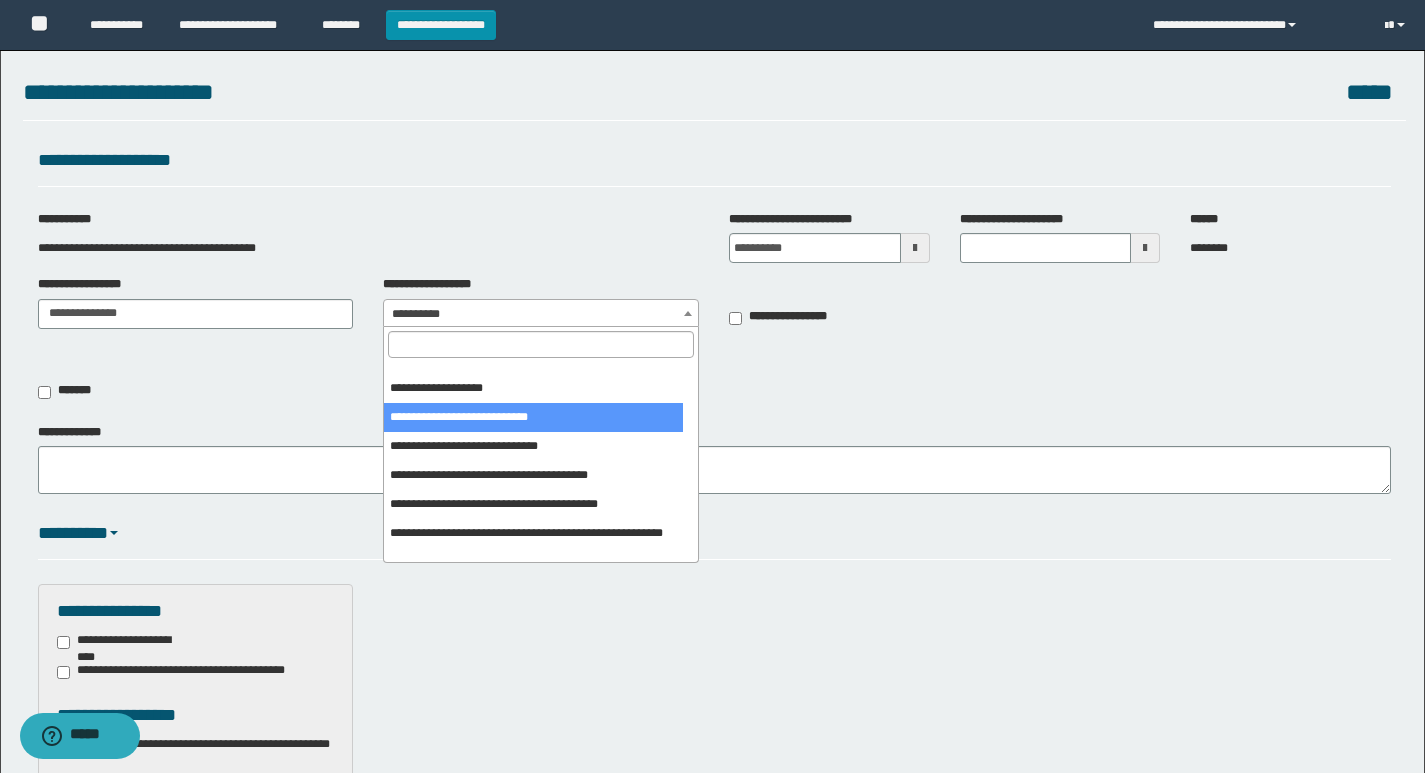 select on "***" 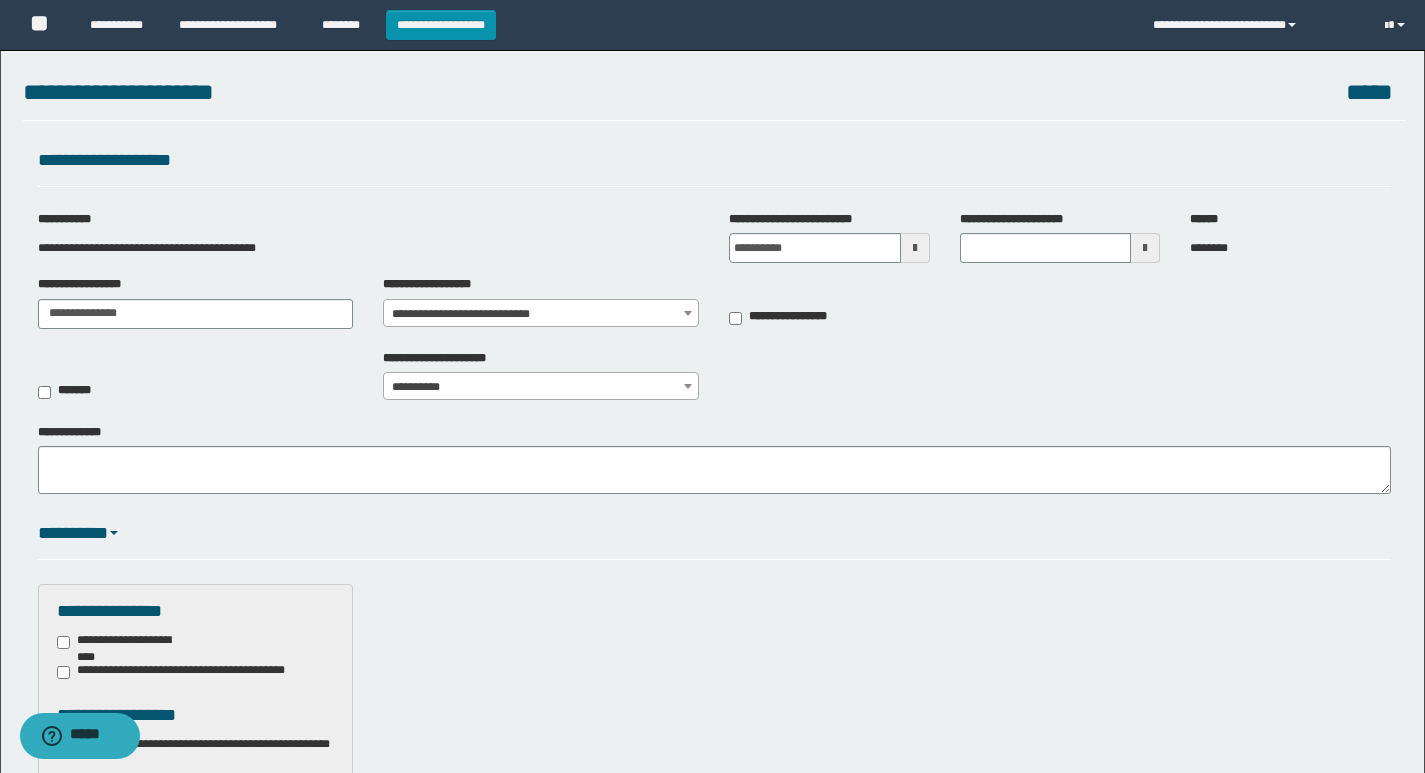 click at bounding box center [915, 248] 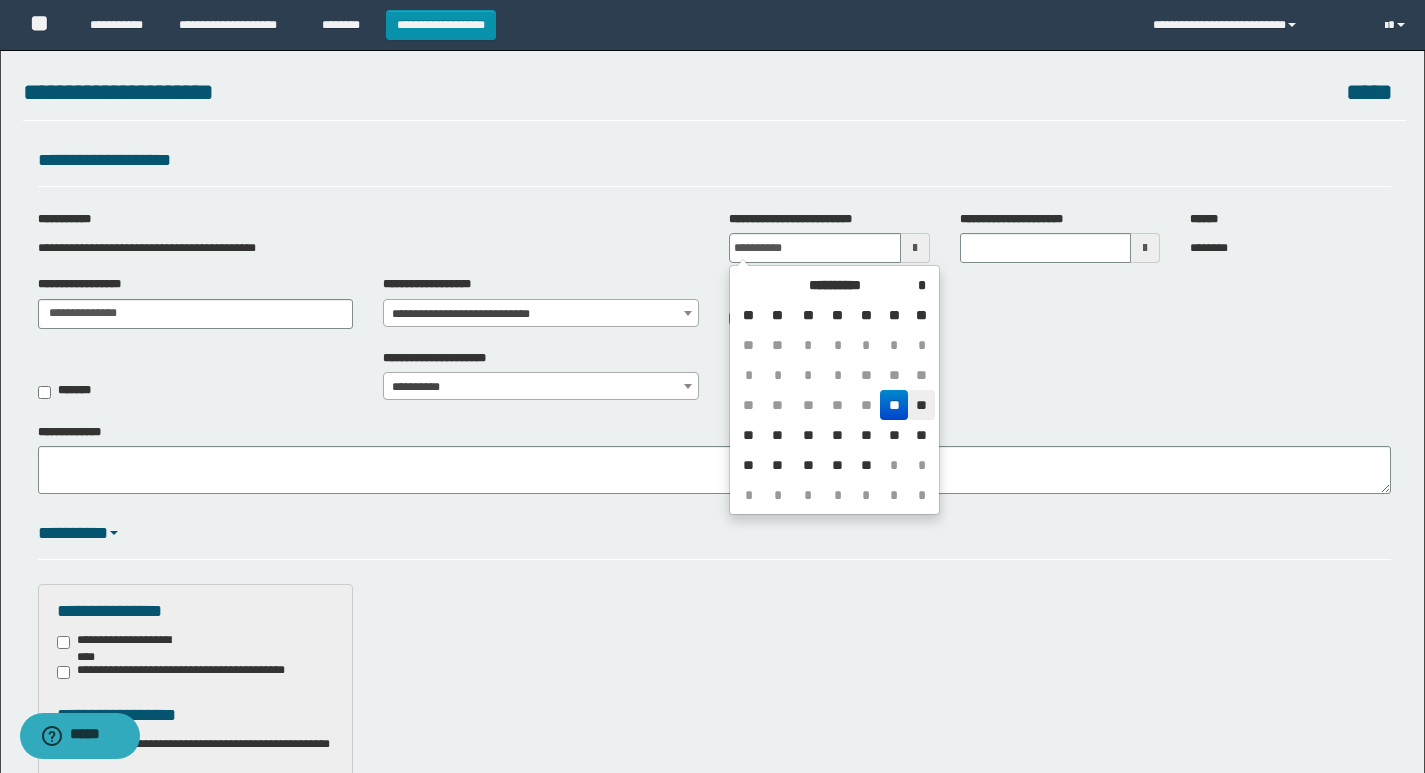 click on "**" at bounding box center (921, 405) 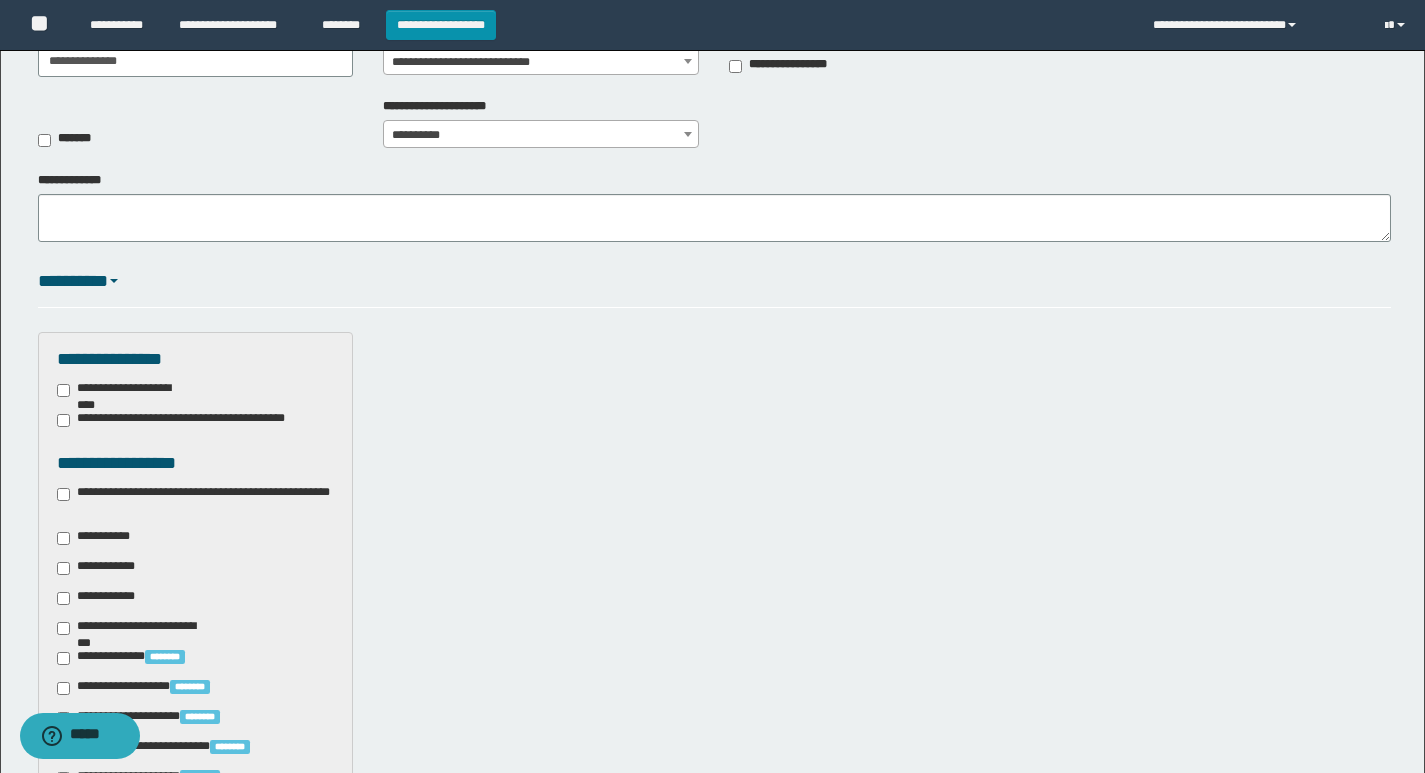 scroll, scrollTop: 300, scrollLeft: 0, axis: vertical 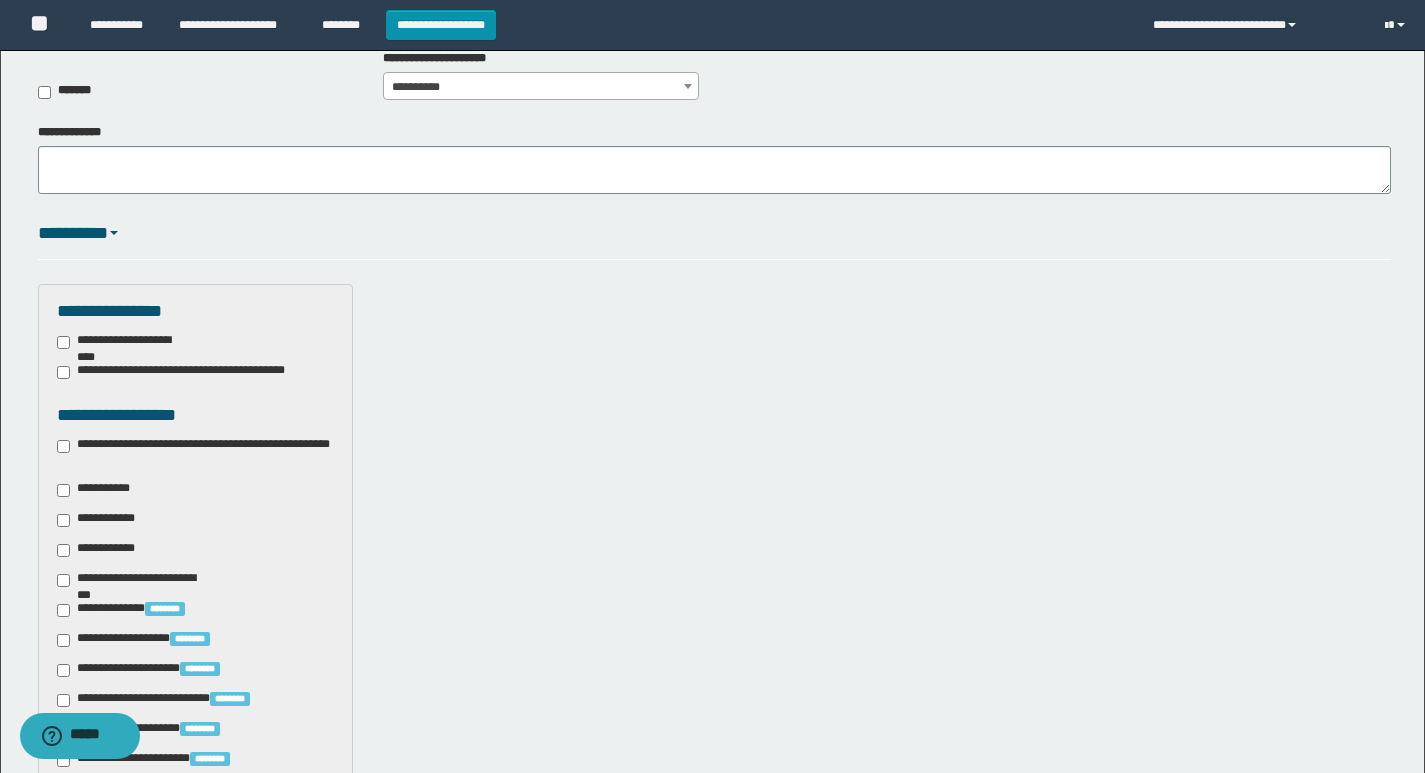 click on "**********" at bounding box center [196, 453] 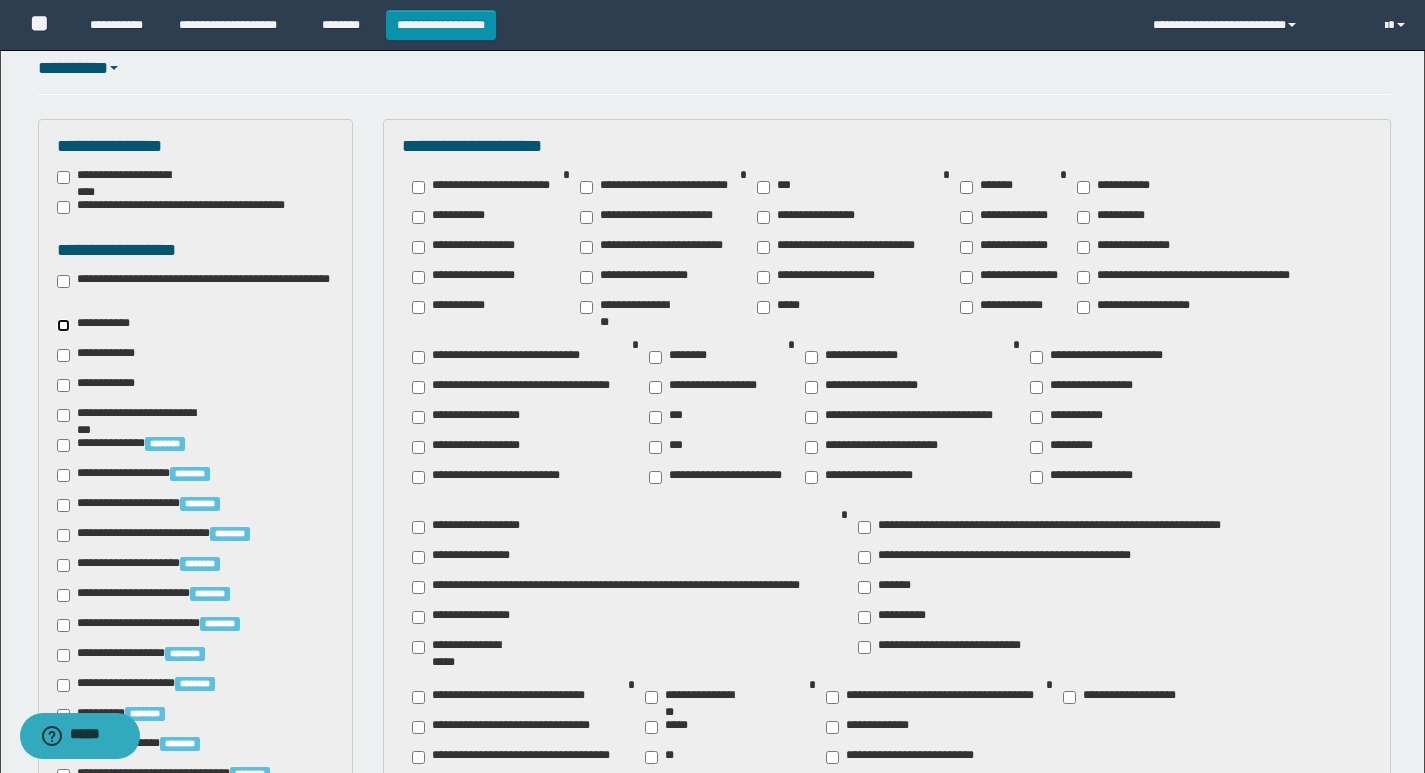 scroll, scrollTop: 500, scrollLeft: 0, axis: vertical 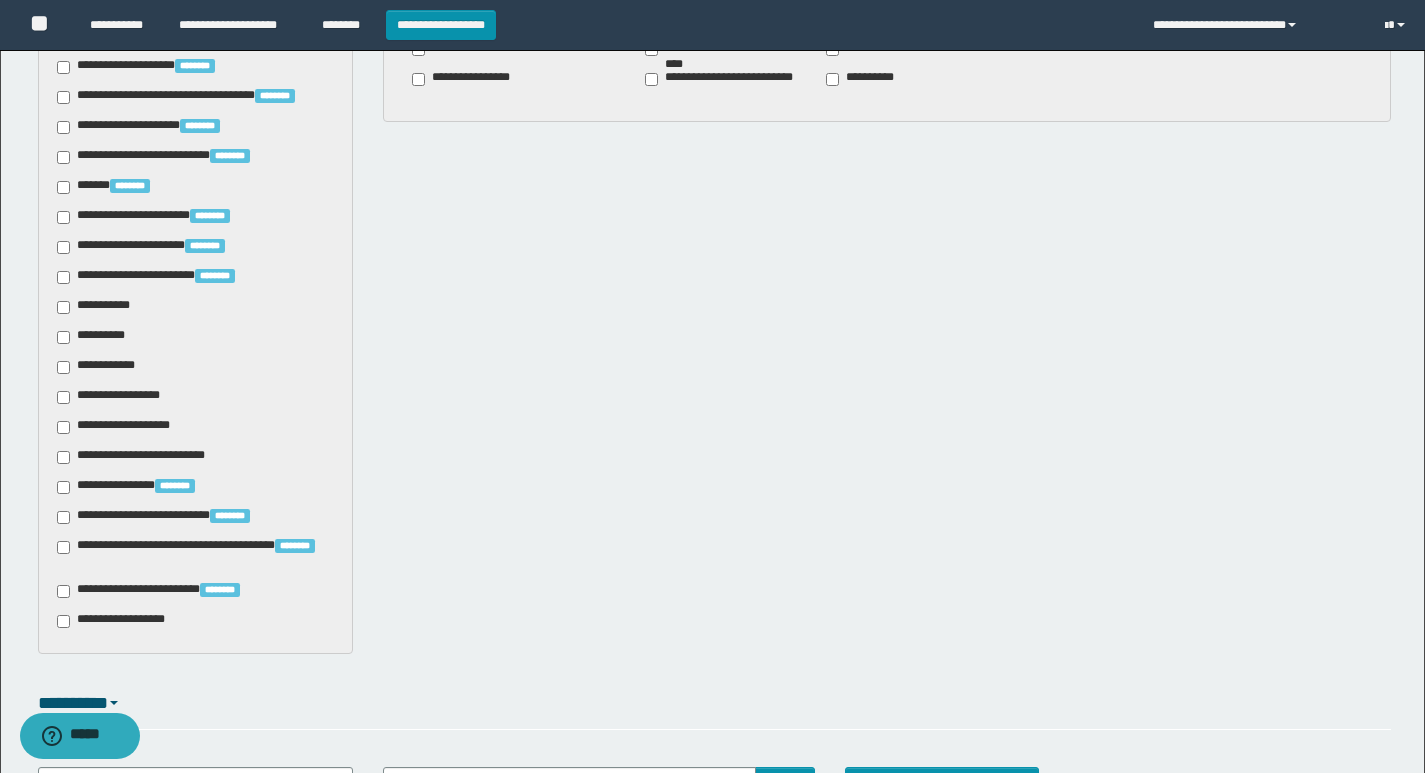 click on "**********" at bounding box center [97, 307] 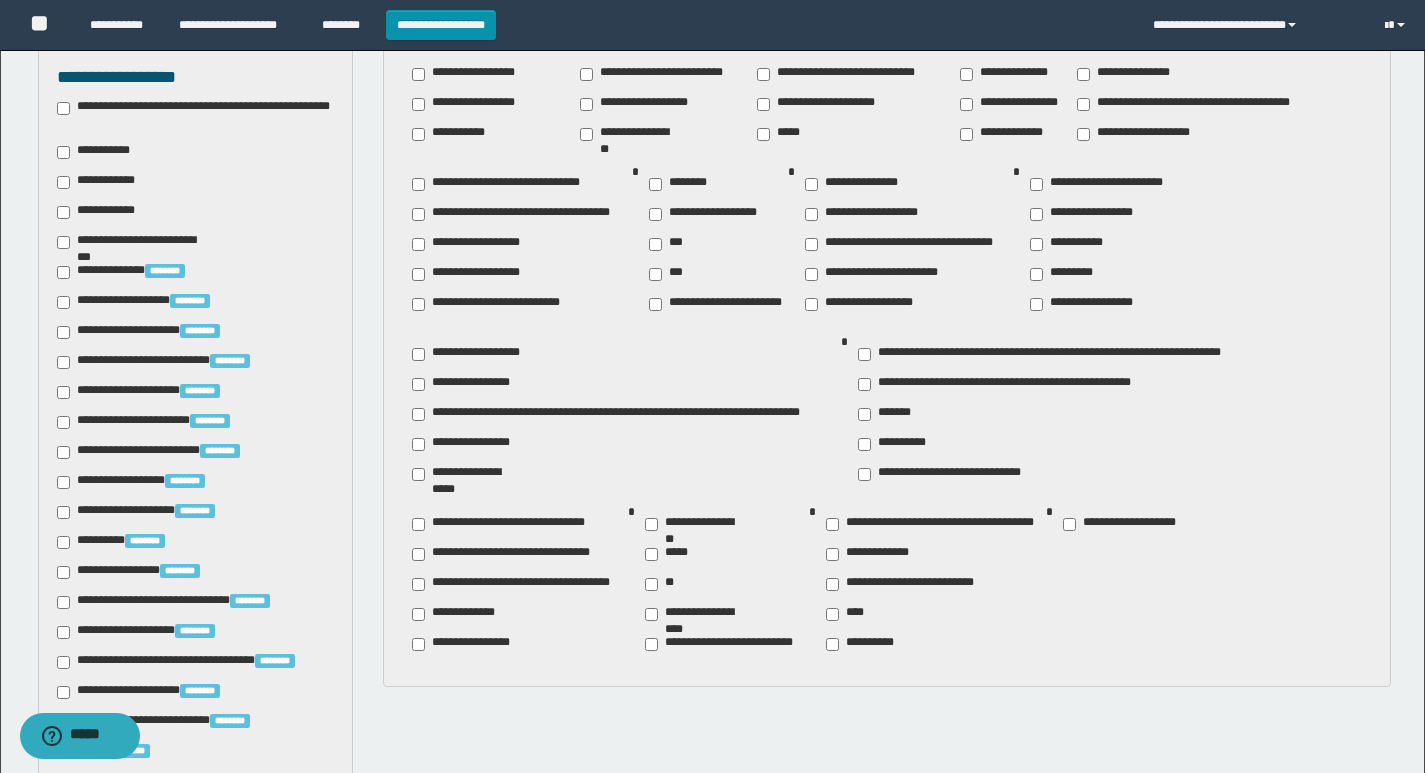 scroll, scrollTop: 403, scrollLeft: 0, axis: vertical 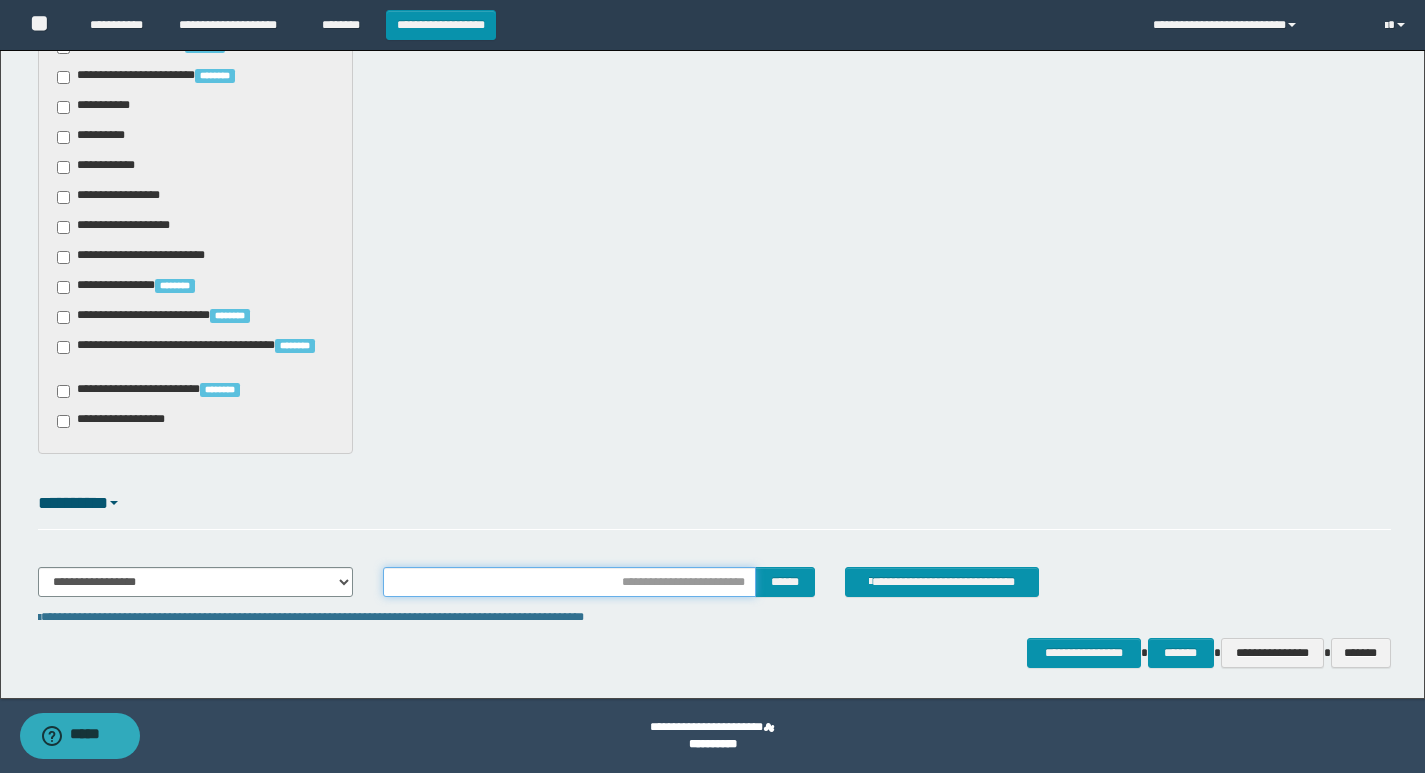 click at bounding box center [569, 582] 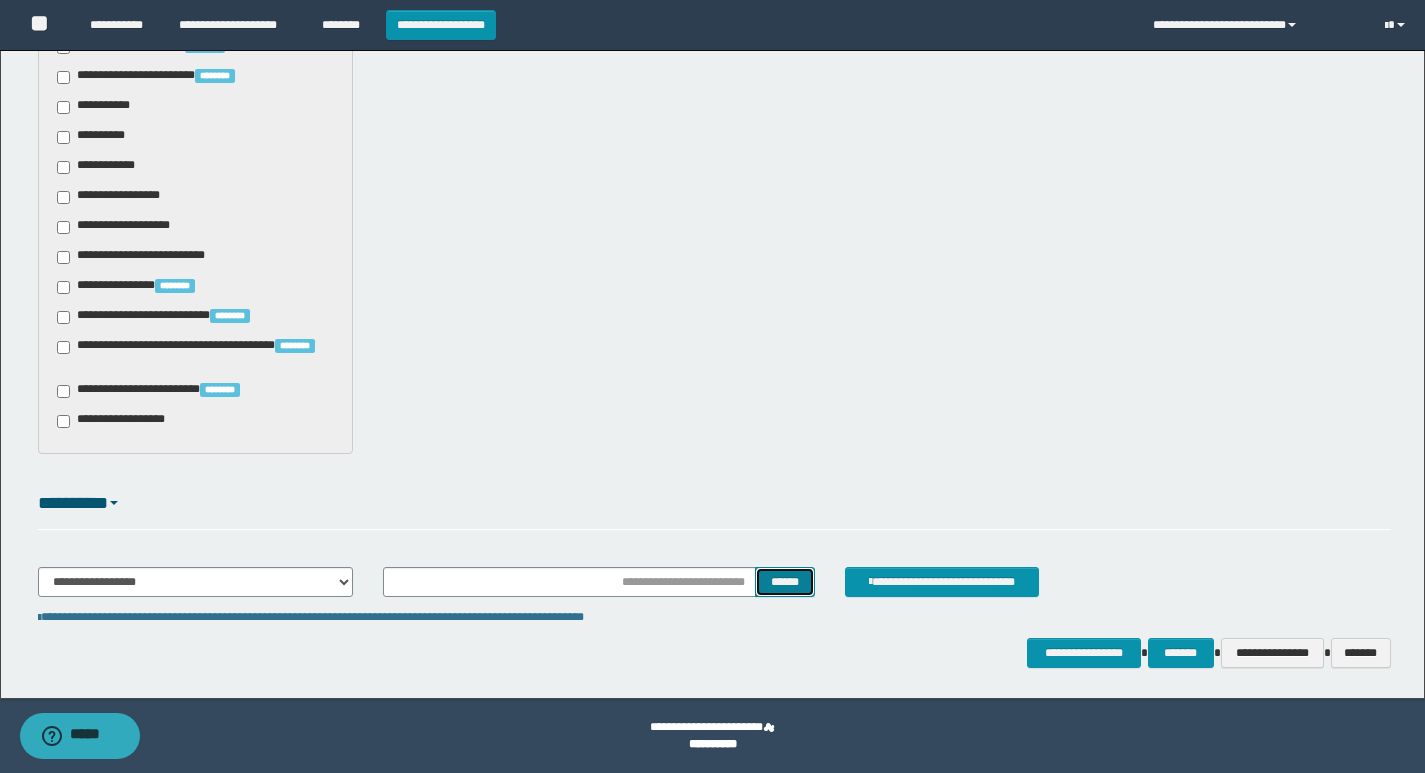 click on "******" at bounding box center [784, 582] 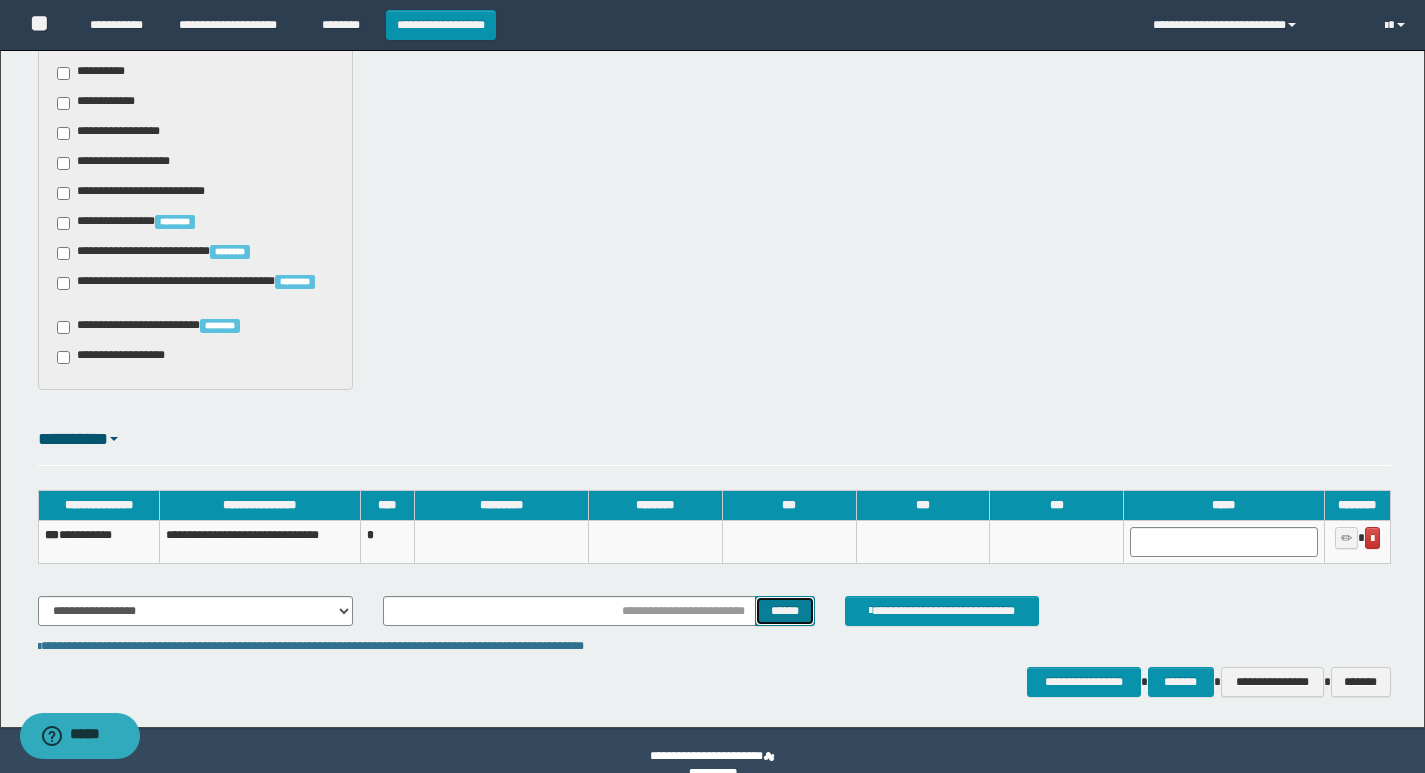 scroll, scrollTop: 1497, scrollLeft: 0, axis: vertical 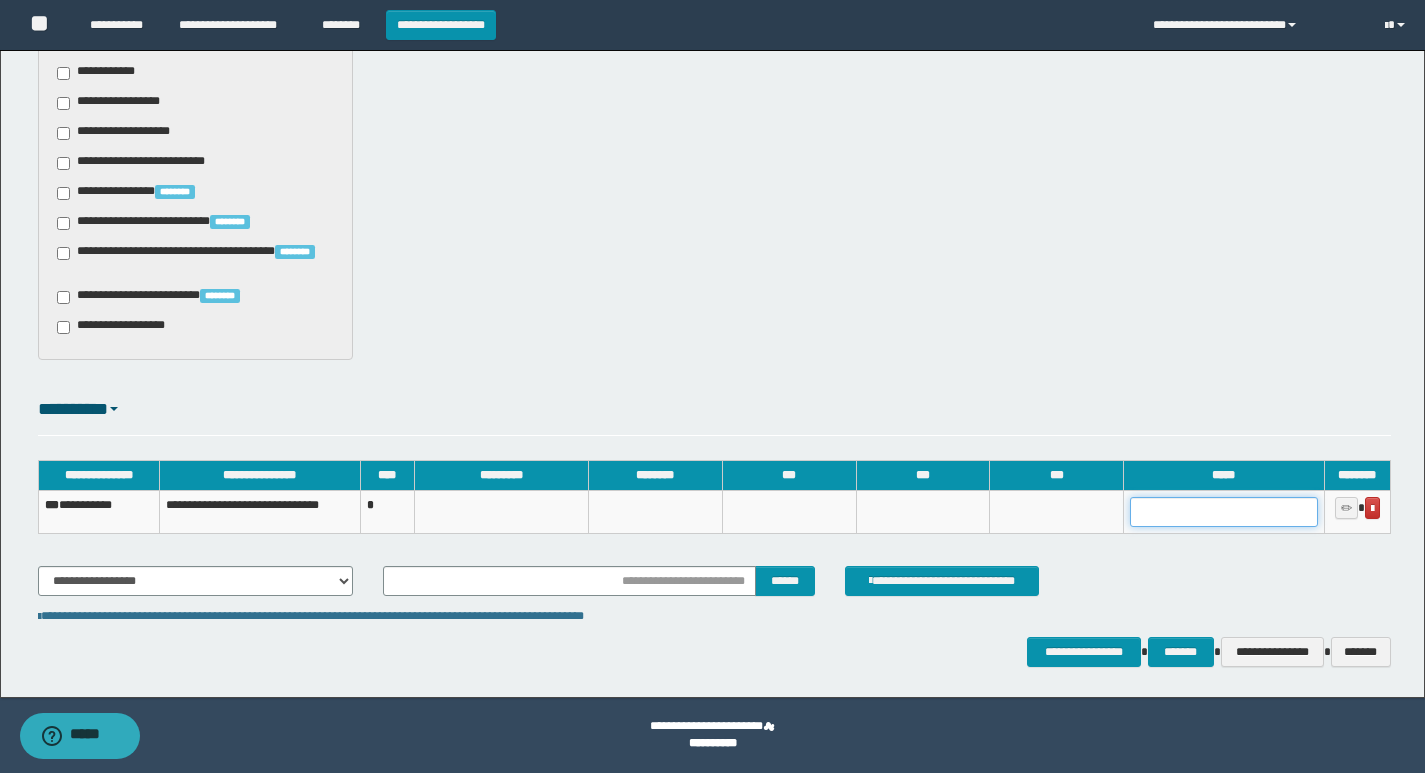 click at bounding box center [1223, 512] 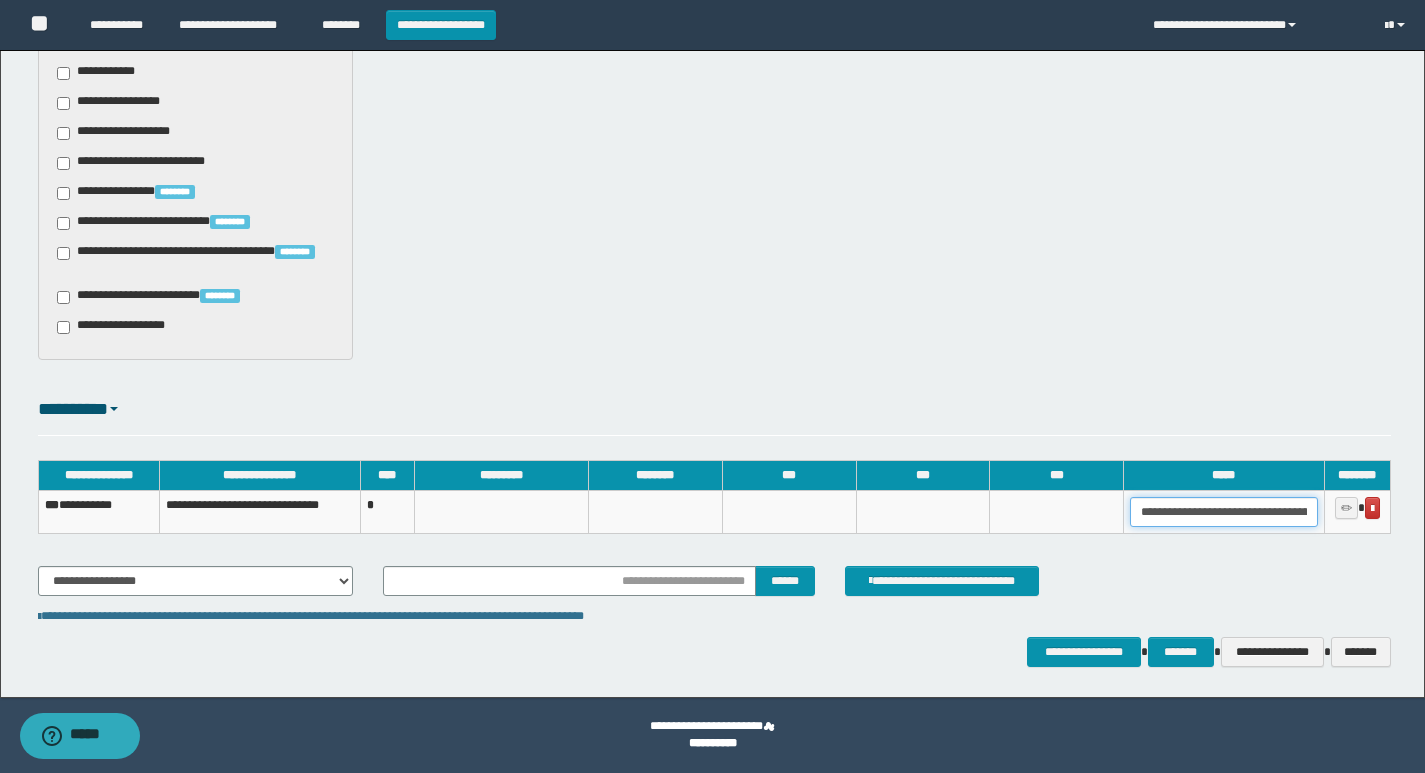 scroll, scrollTop: 0, scrollLeft: 78, axis: horizontal 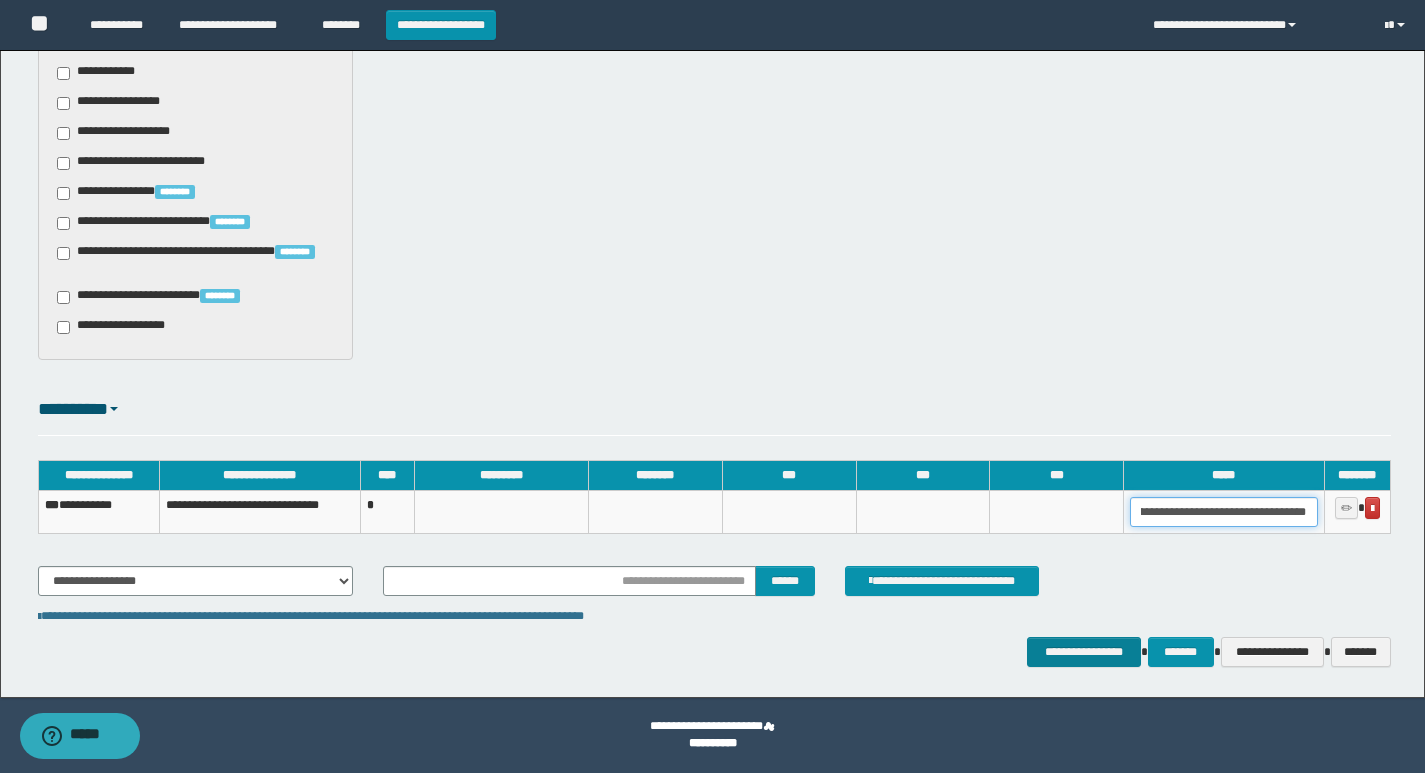 type on "**********" 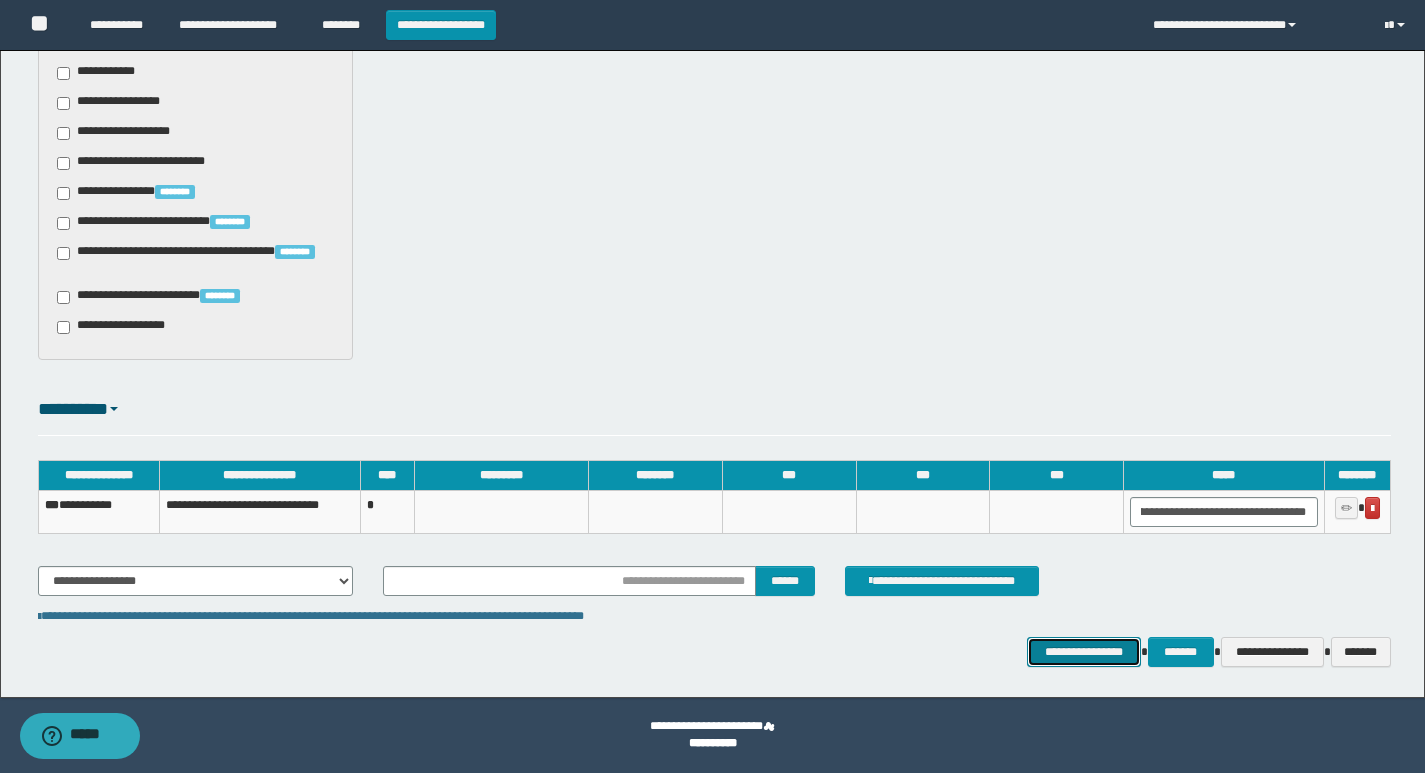 click on "**********" at bounding box center [1083, 652] 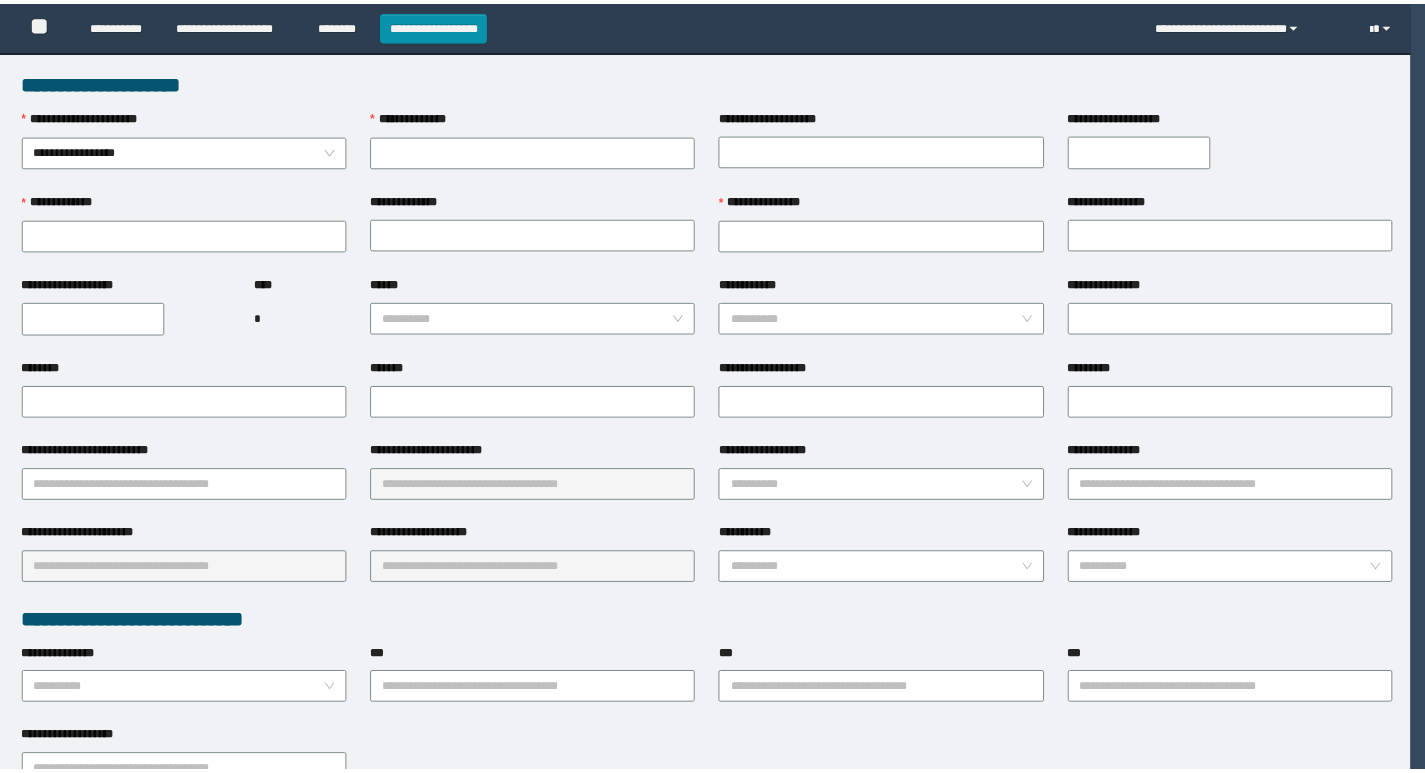 scroll, scrollTop: 0, scrollLeft: 0, axis: both 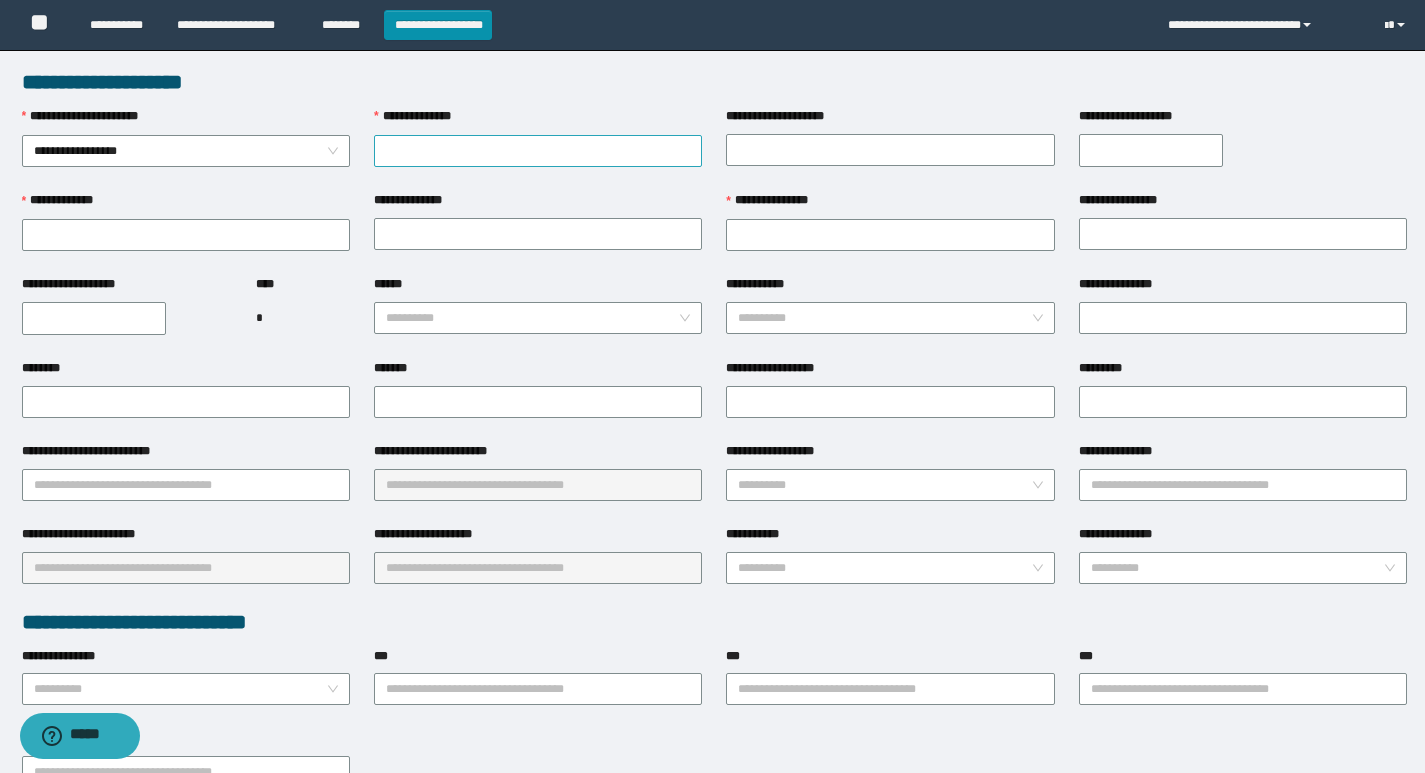 drag, startPoint x: 425, startPoint y: 161, endPoint x: 428, endPoint y: 150, distance: 11.401754 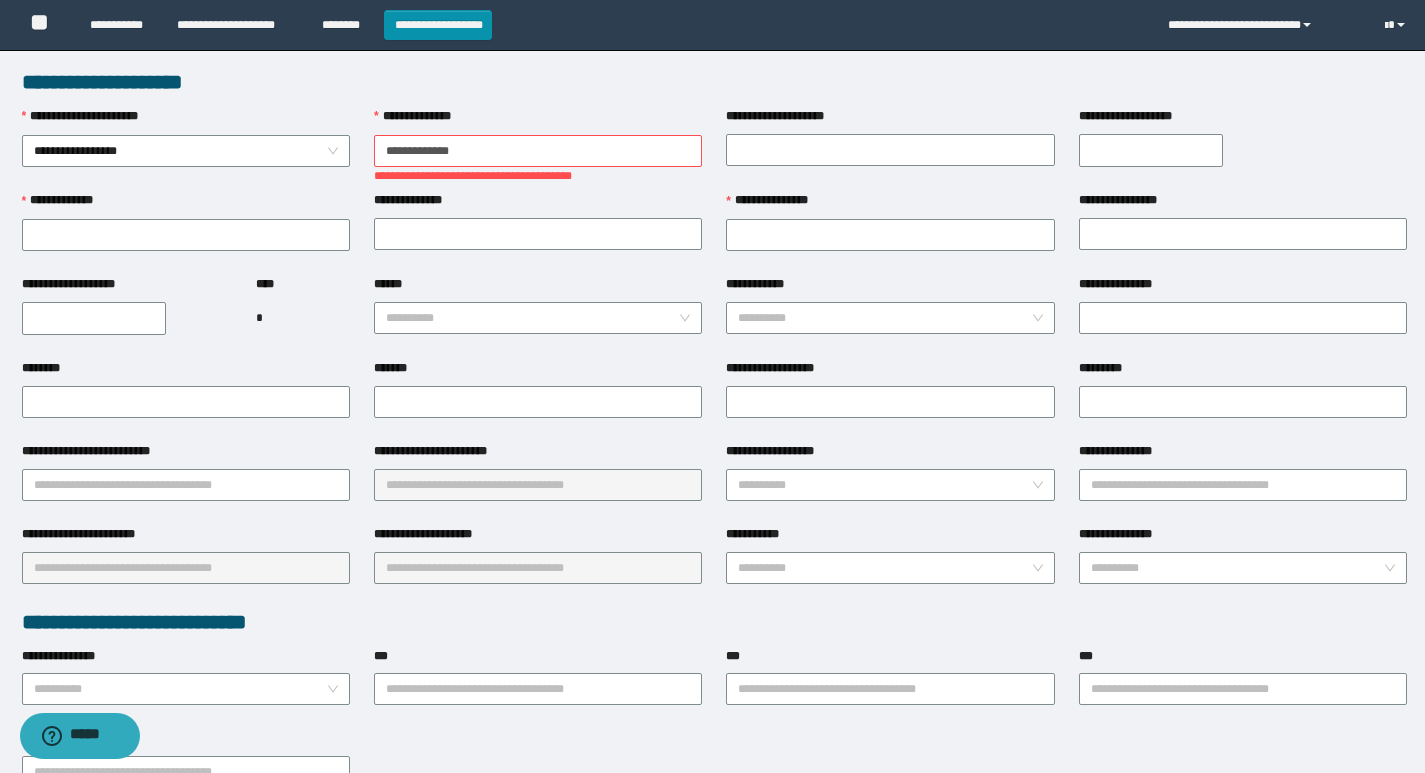 click on "**********" at bounding box center [538, 151] 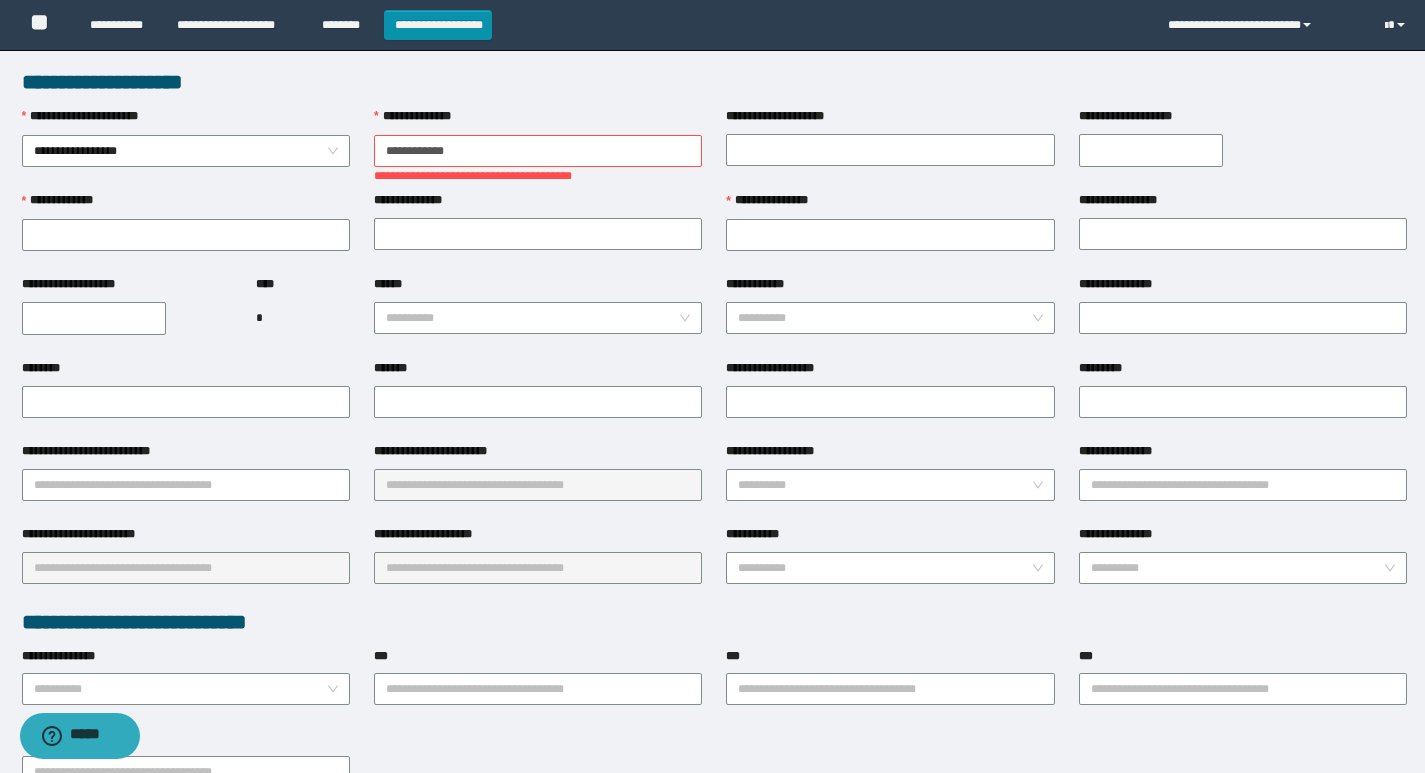 click on "**********" at bounding box center [538, 151] 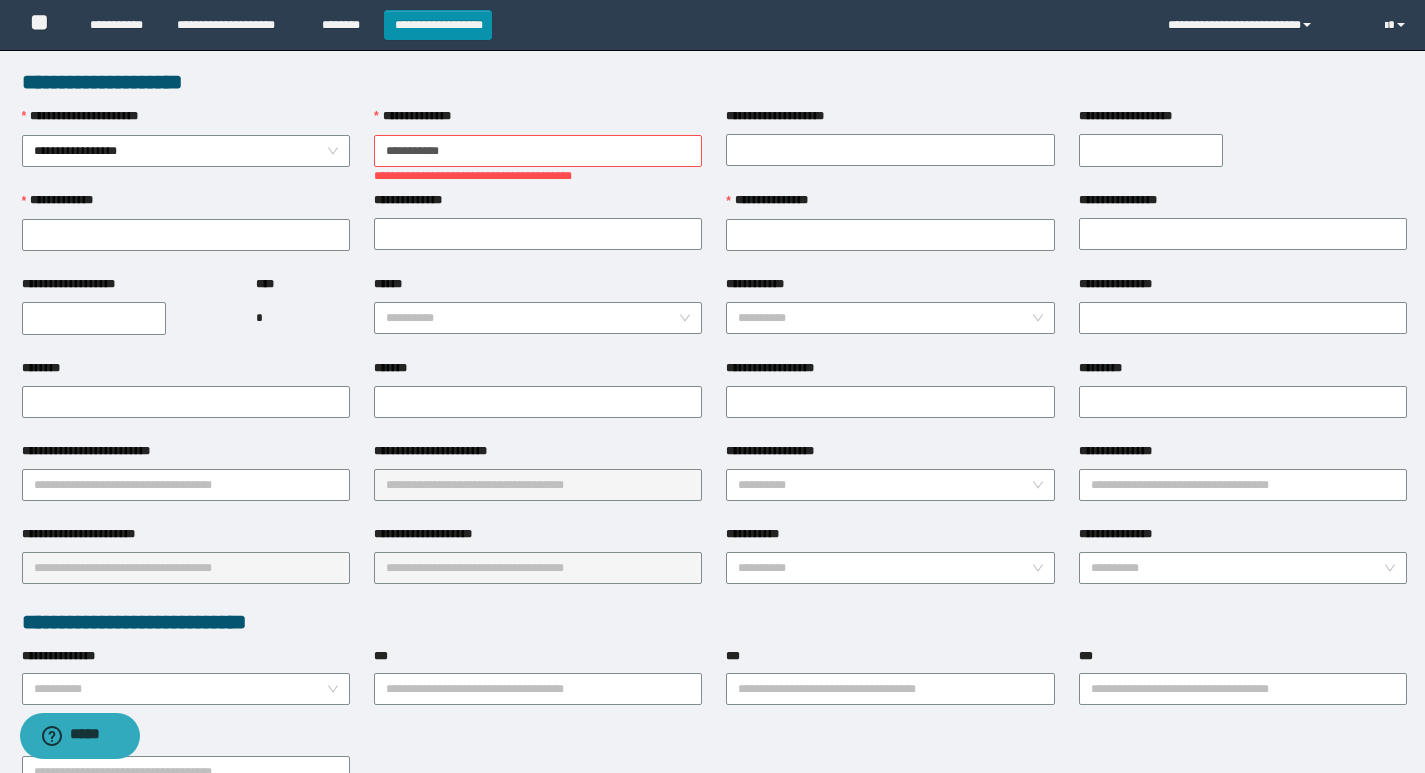 click on "**********" at bounding box center [538, 151] 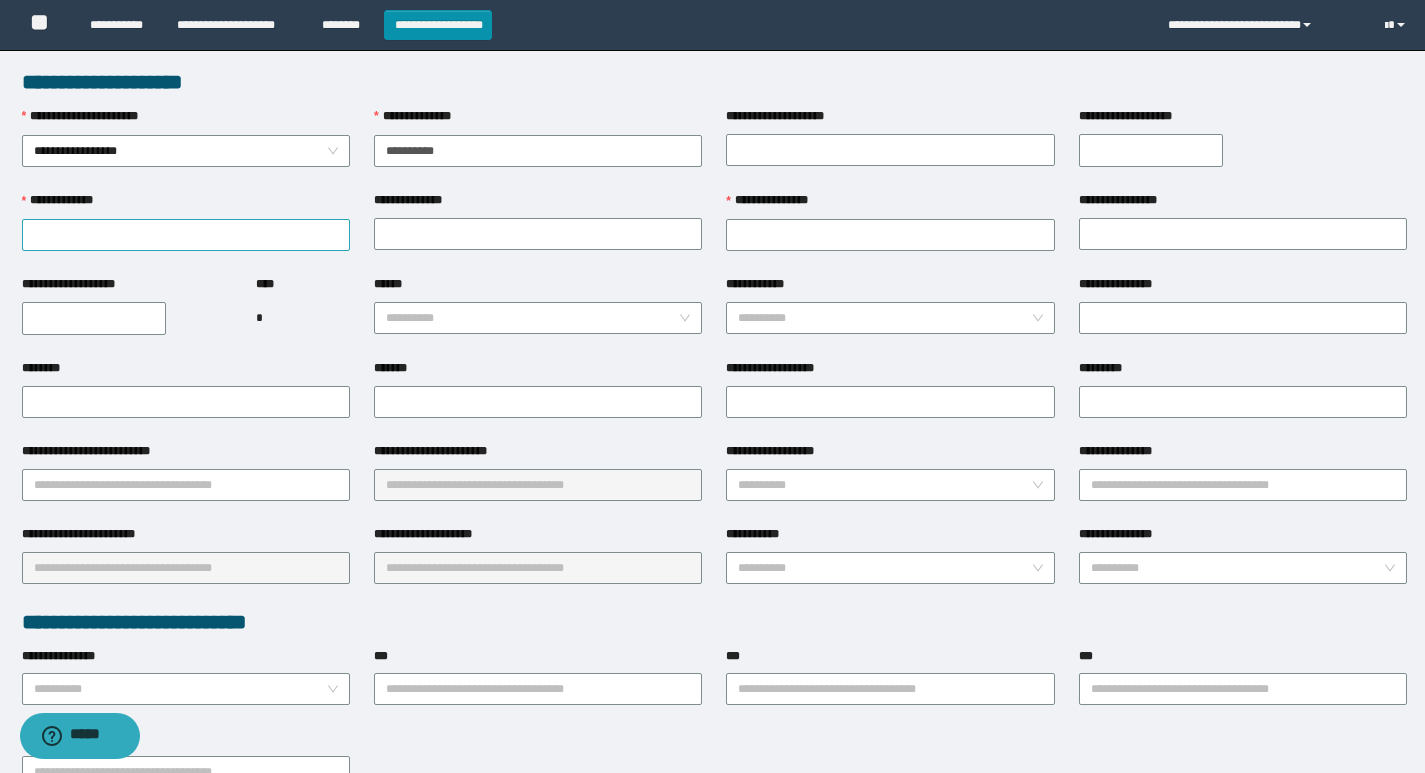 type on "**********" 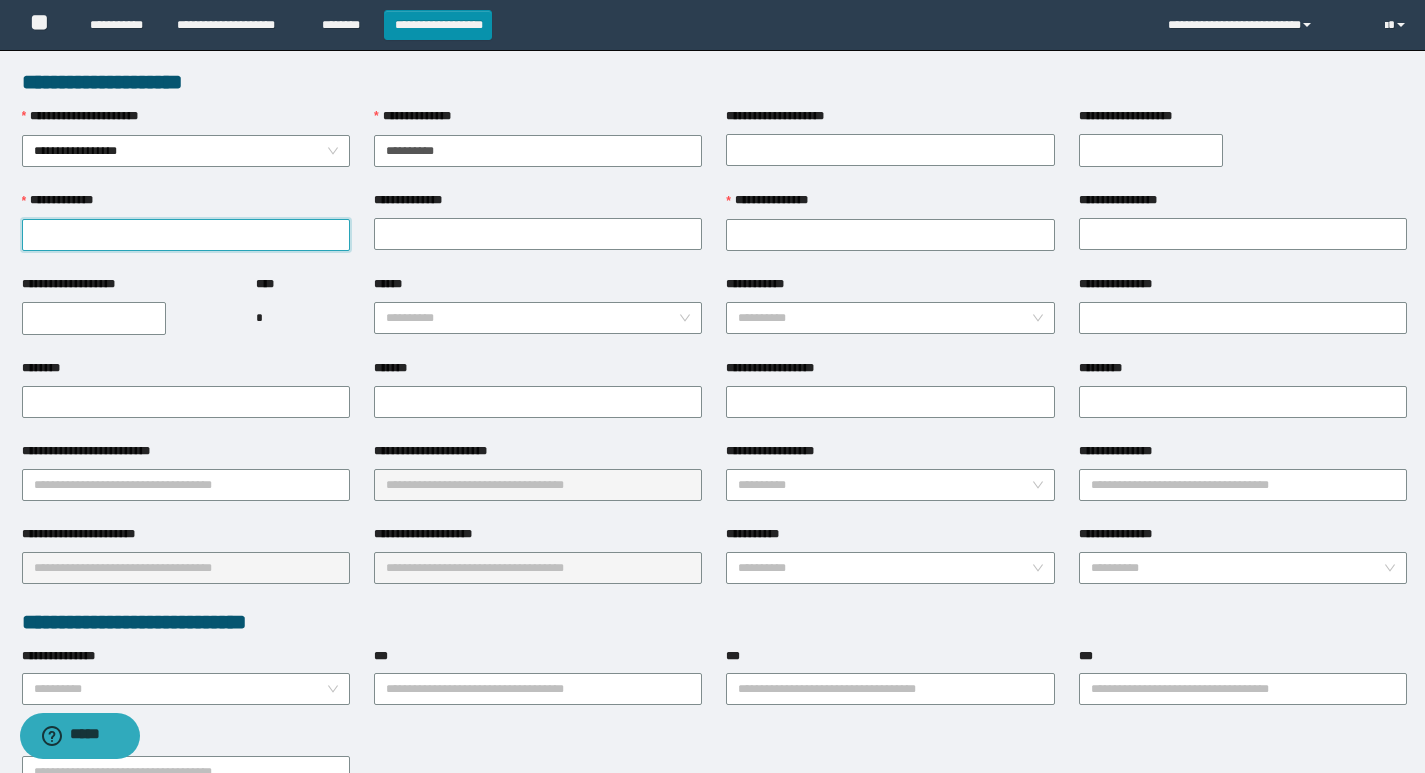 click on "**********" at bounding box center (186, 235) 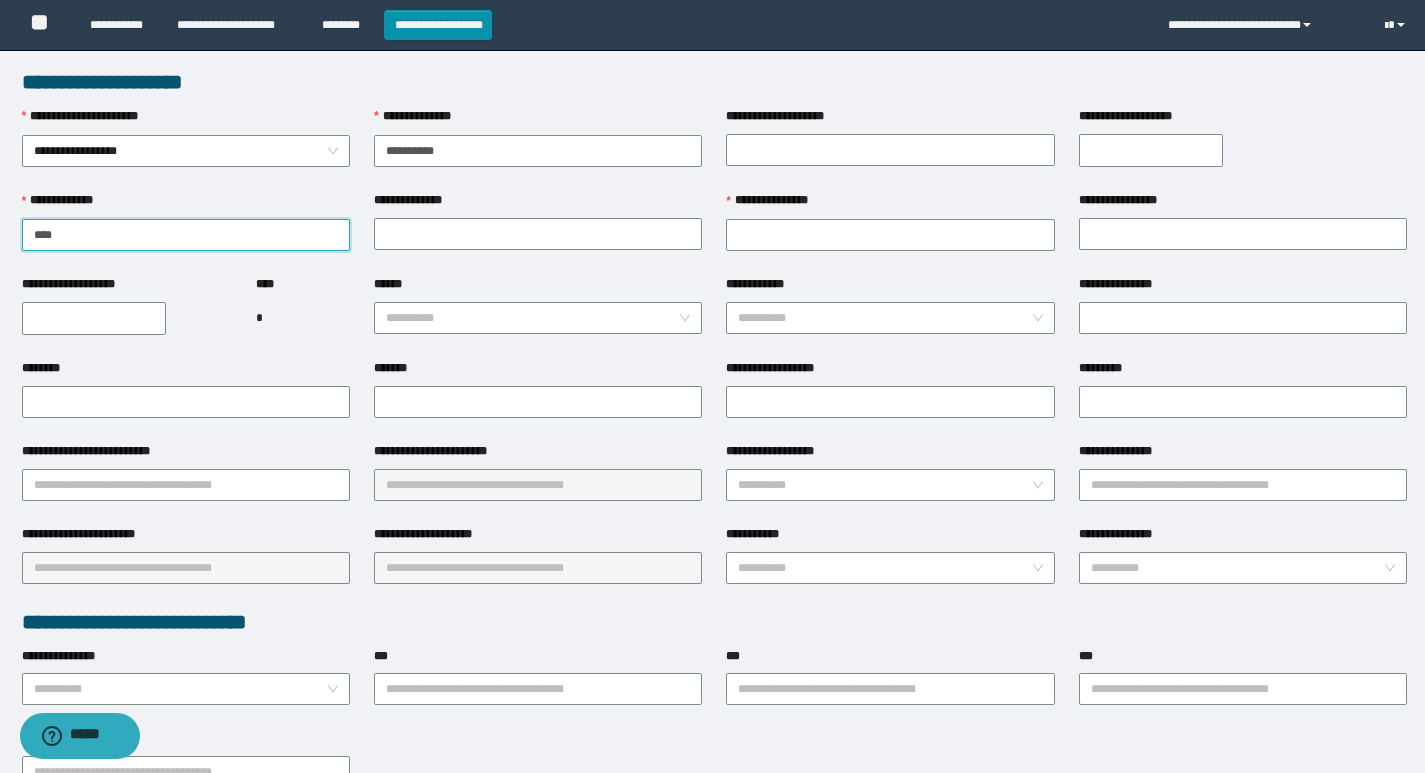 type on "****" 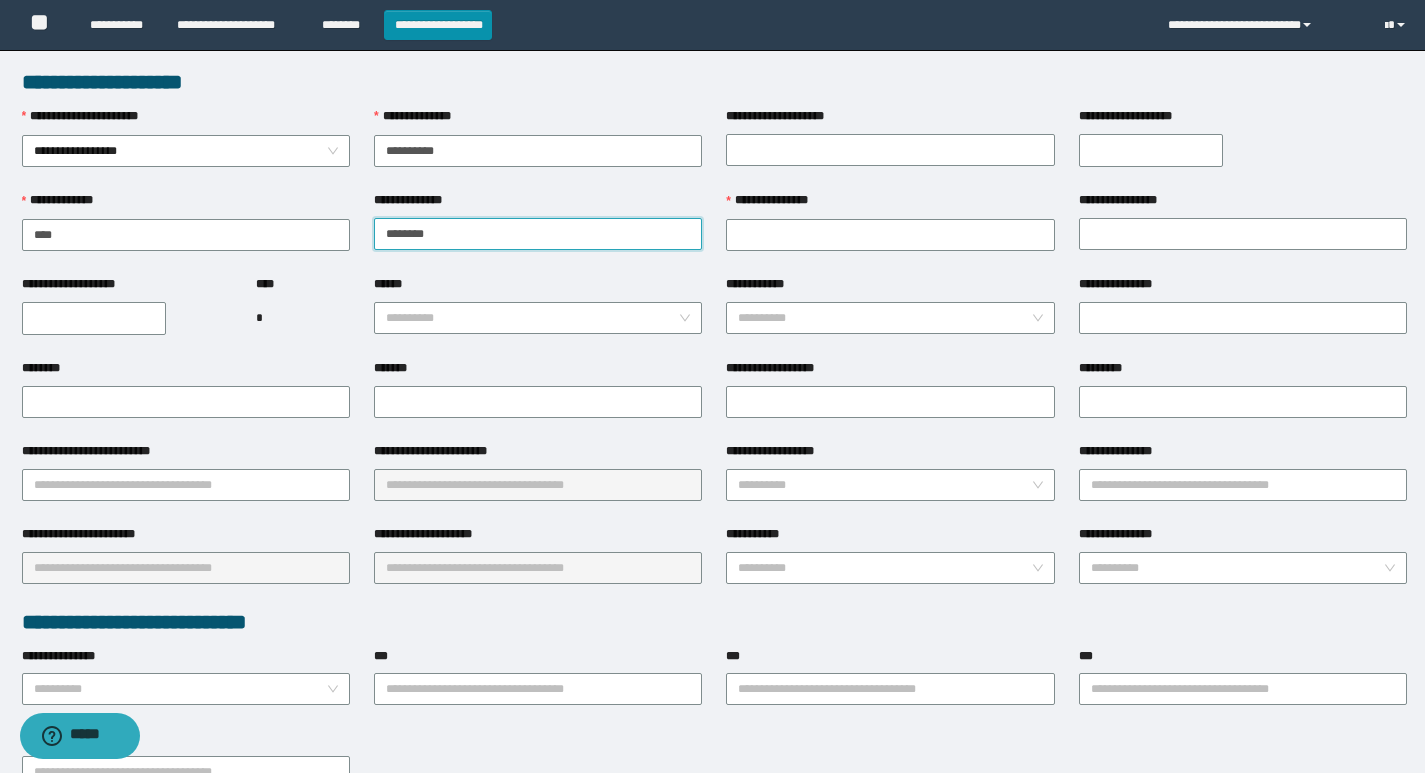 type on "********" 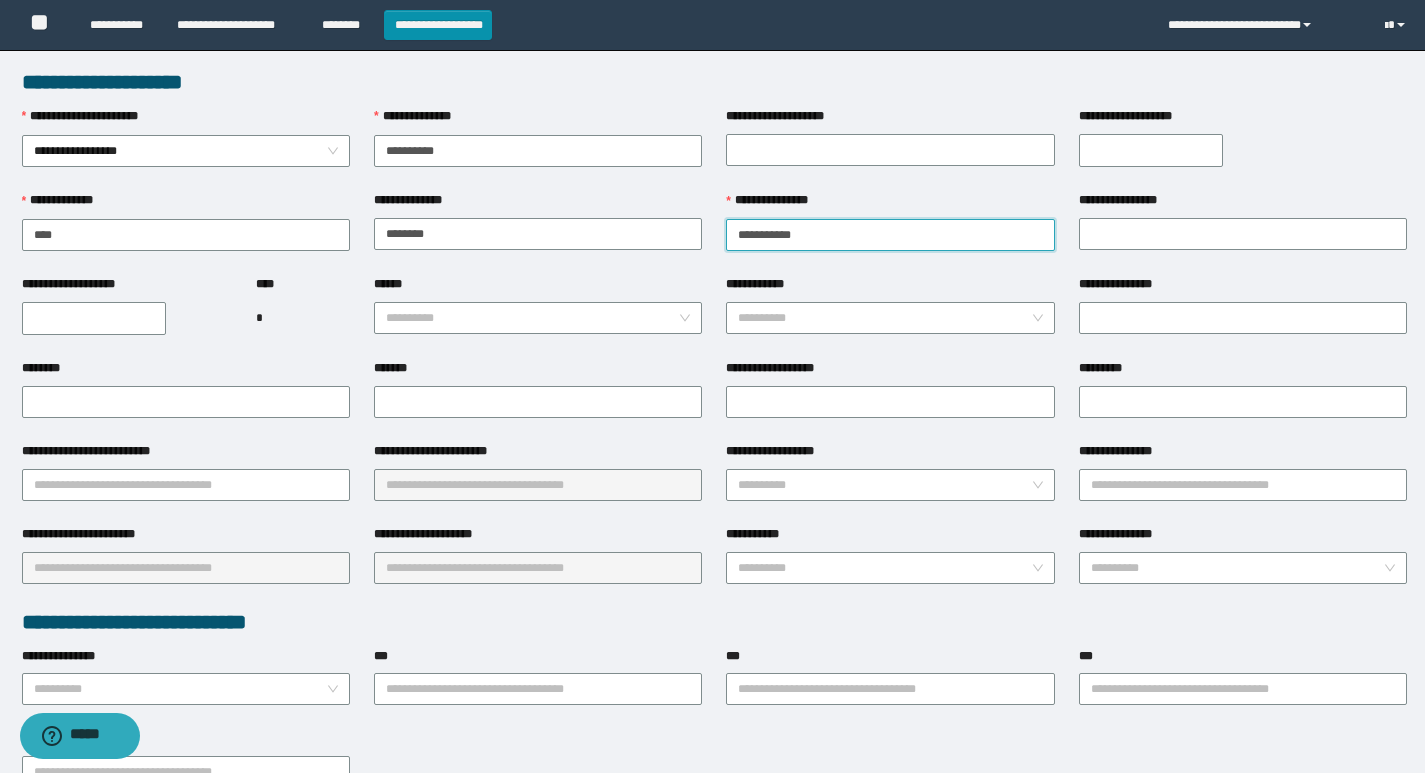 type on "**********" 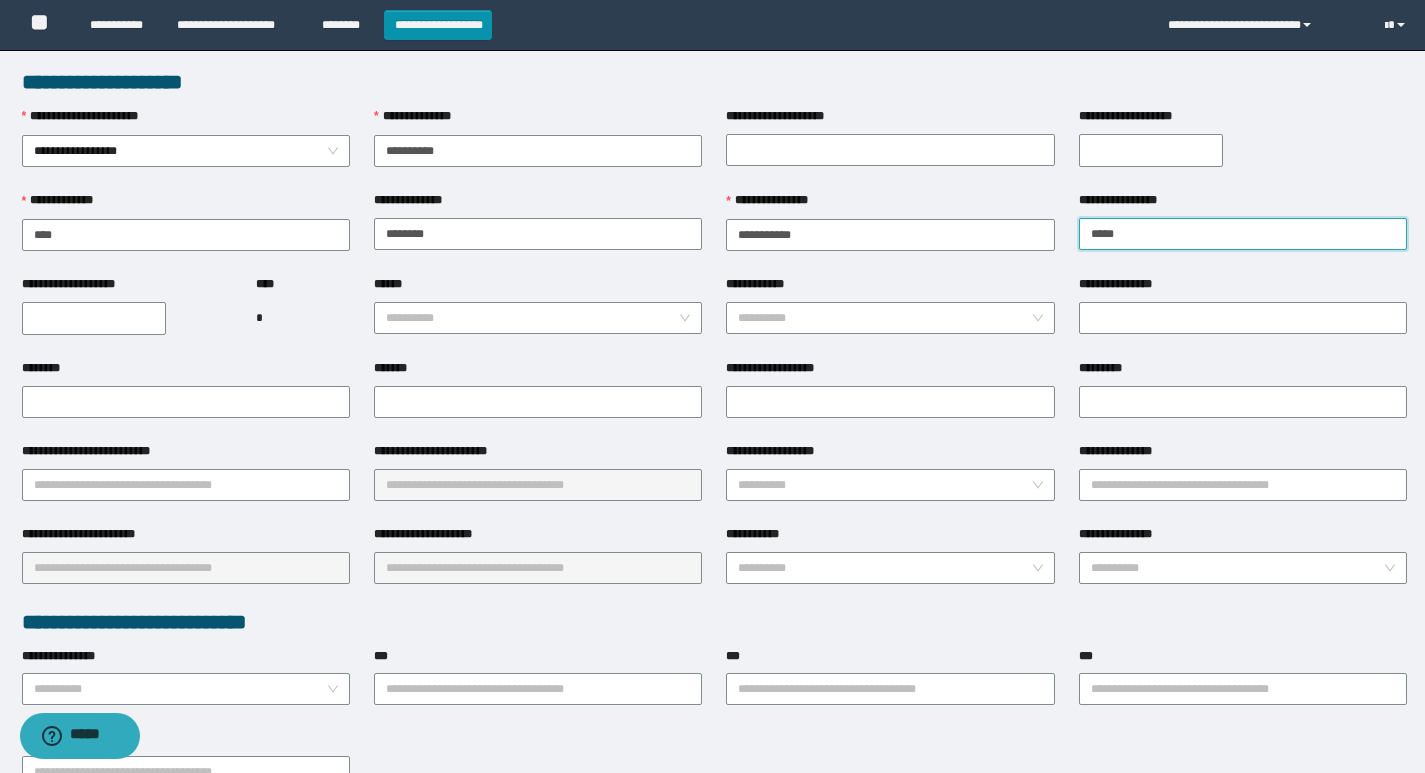 type on "*****" 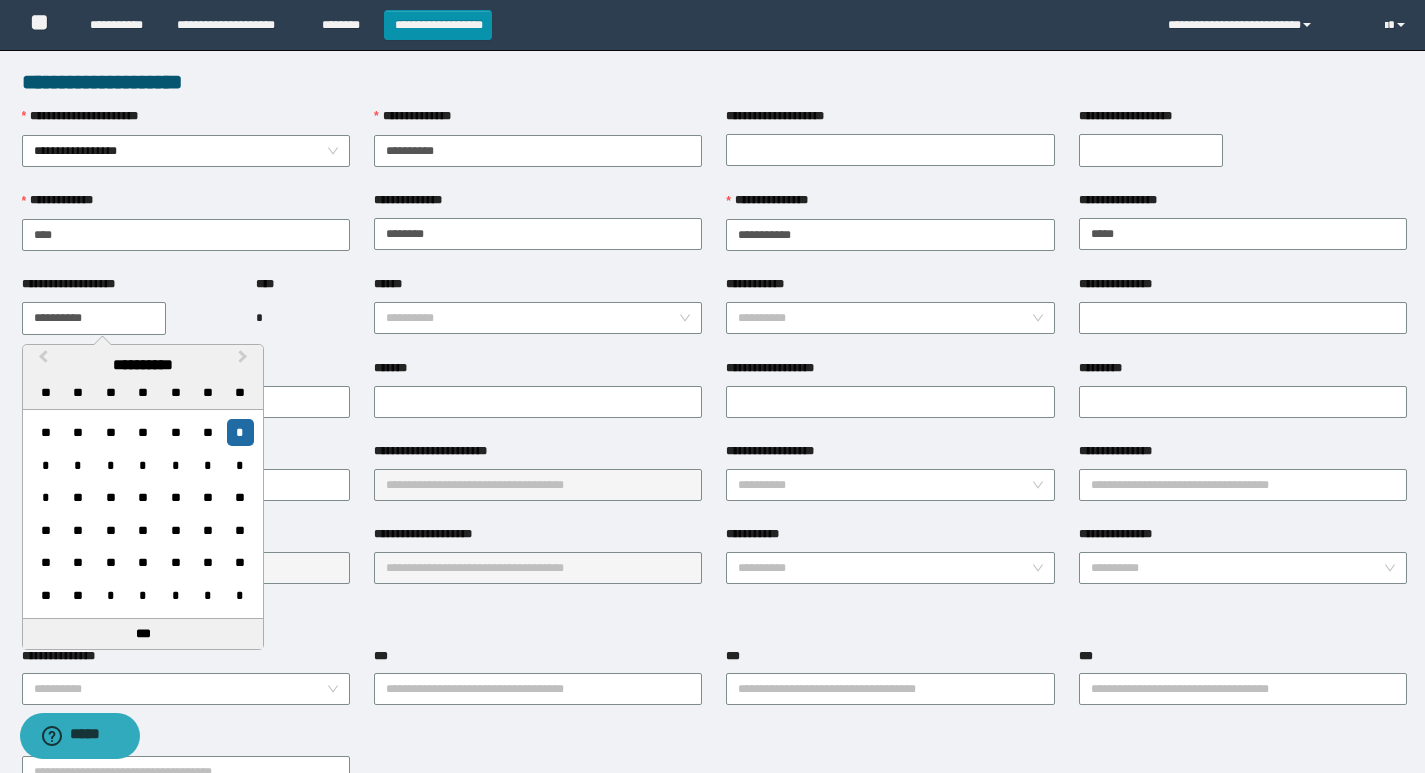 type on "**********" 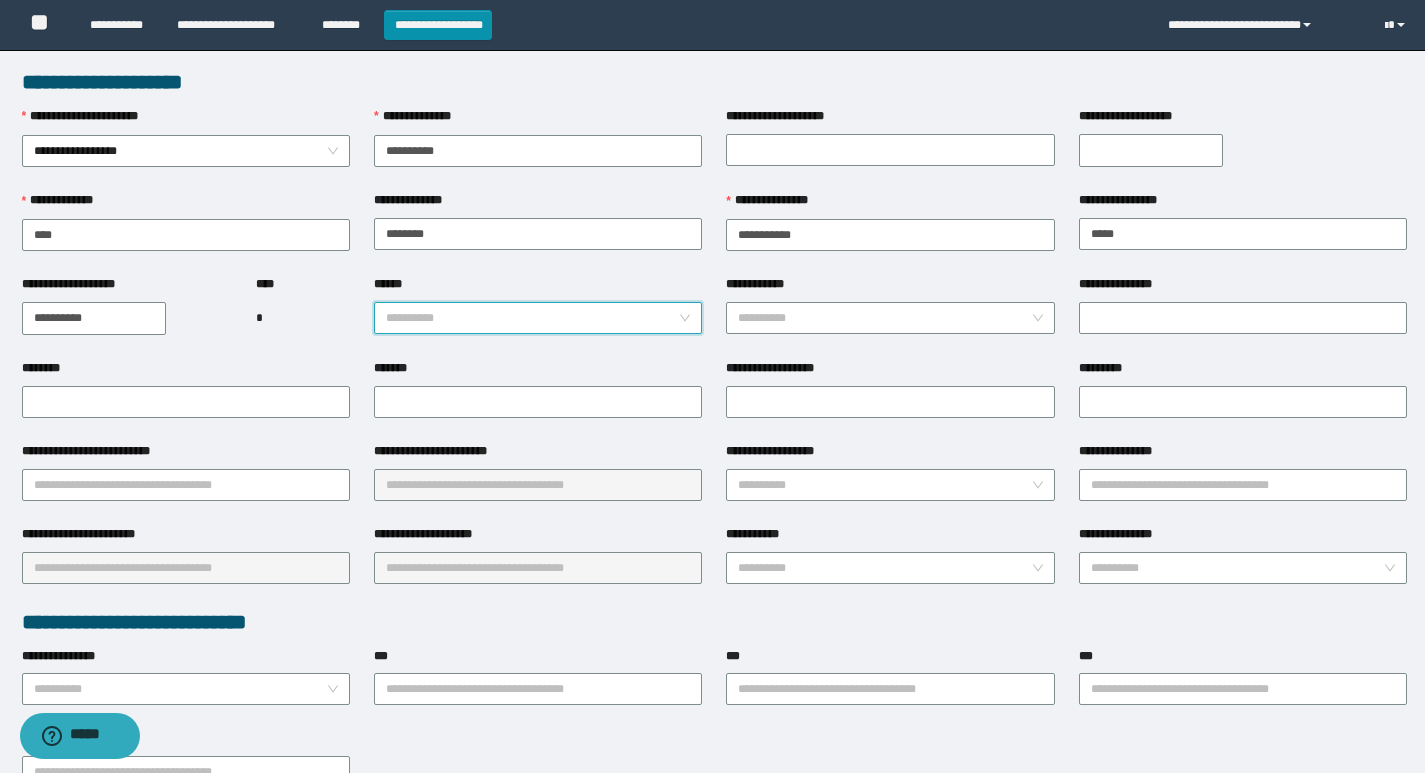click on "******" at bounding box center (532, 318) 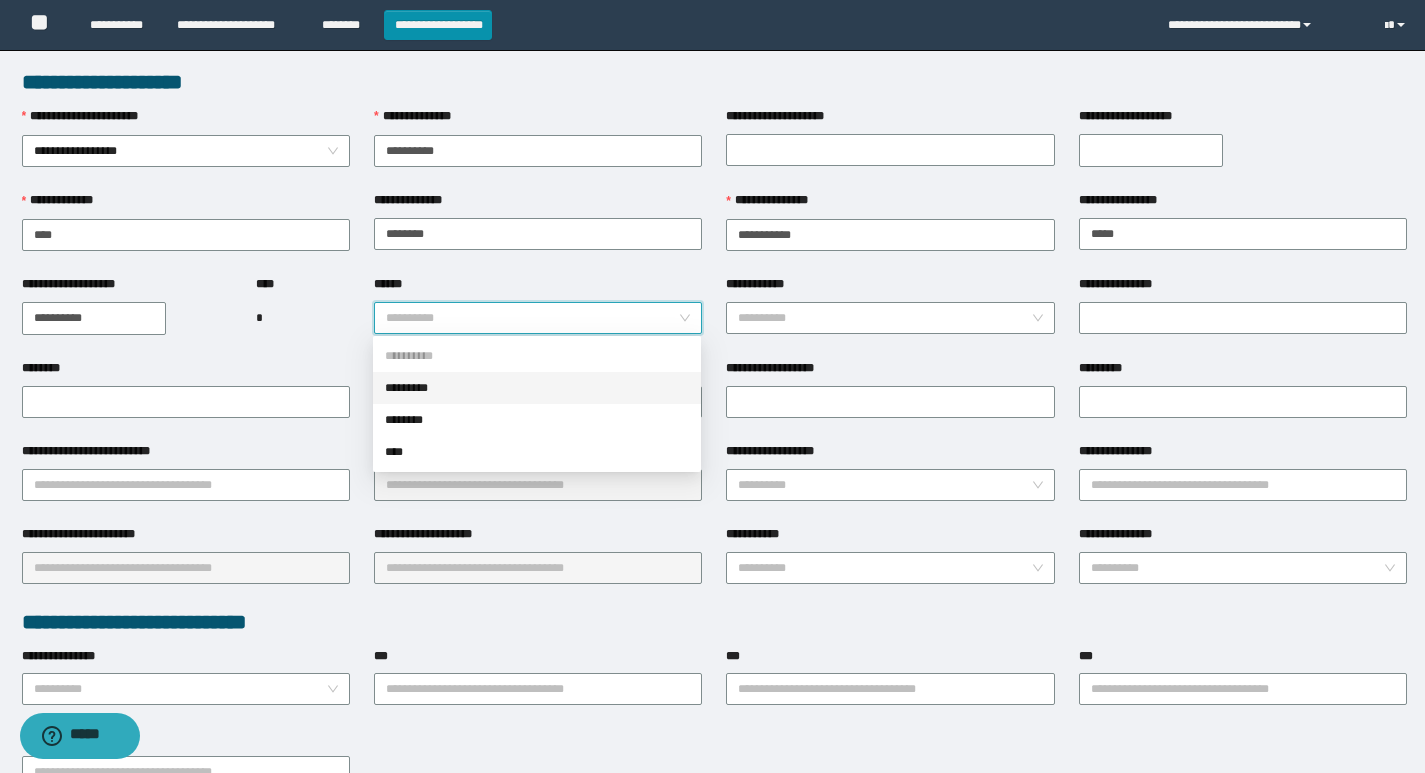 click on "*********" at bounding box center (537, 388) 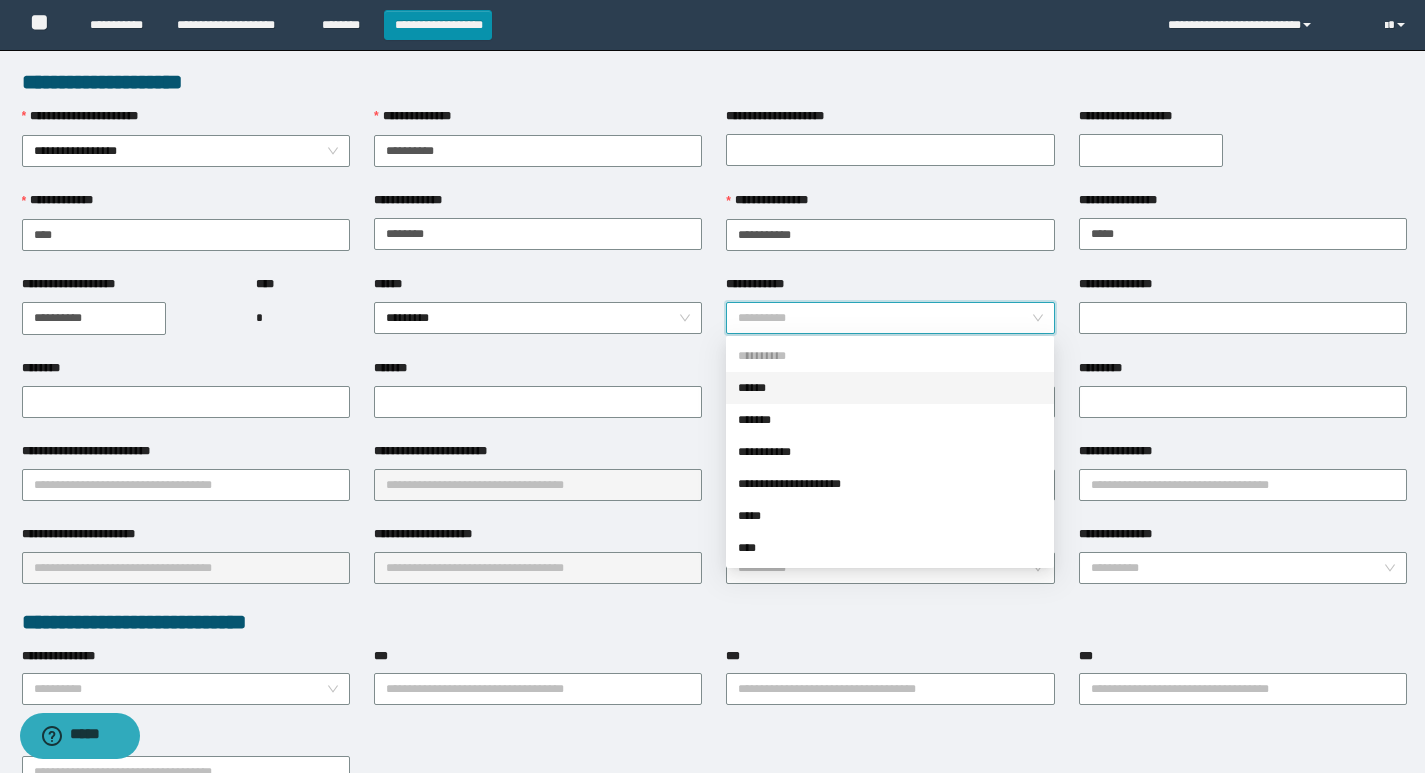 click on "**********" at bounding box center [884, 318] 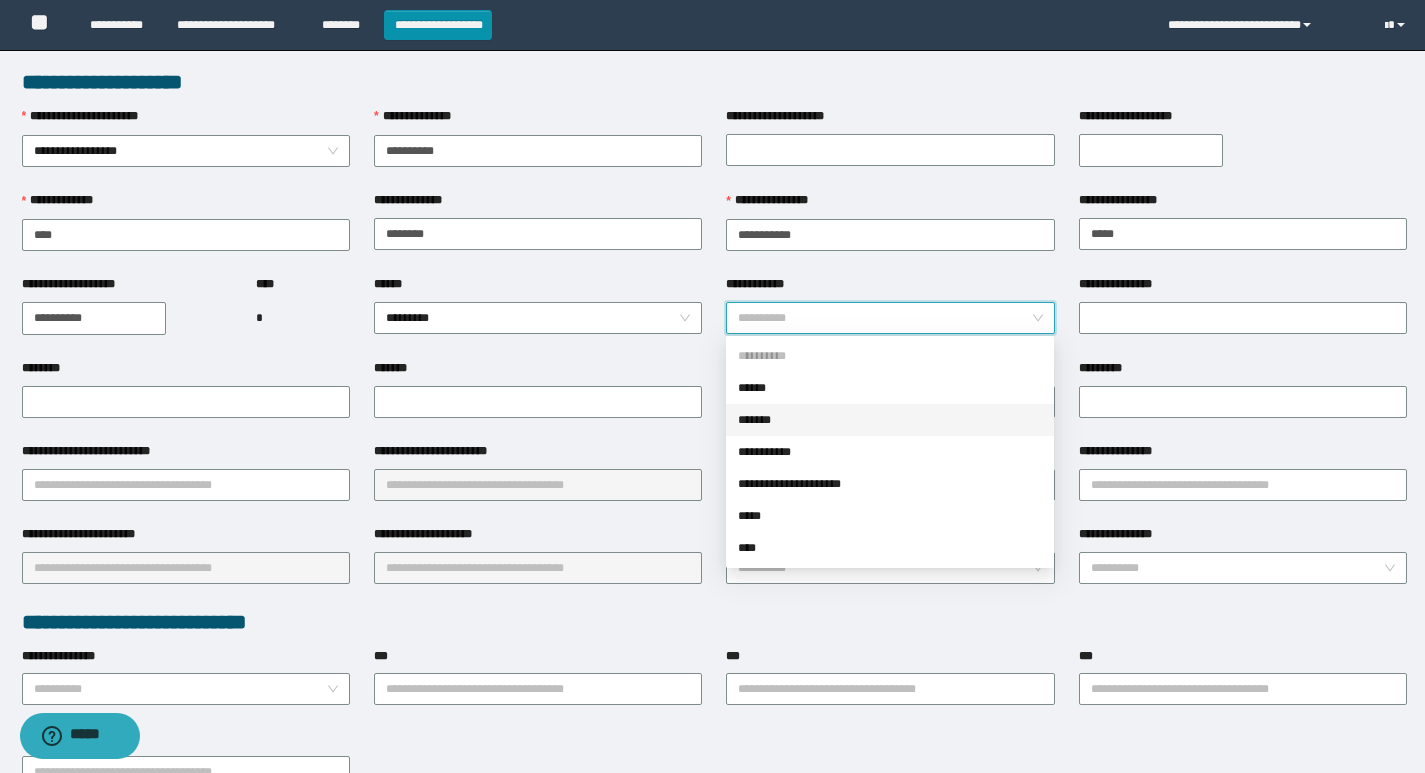 click on "*******" at bounding box center (890, 420) 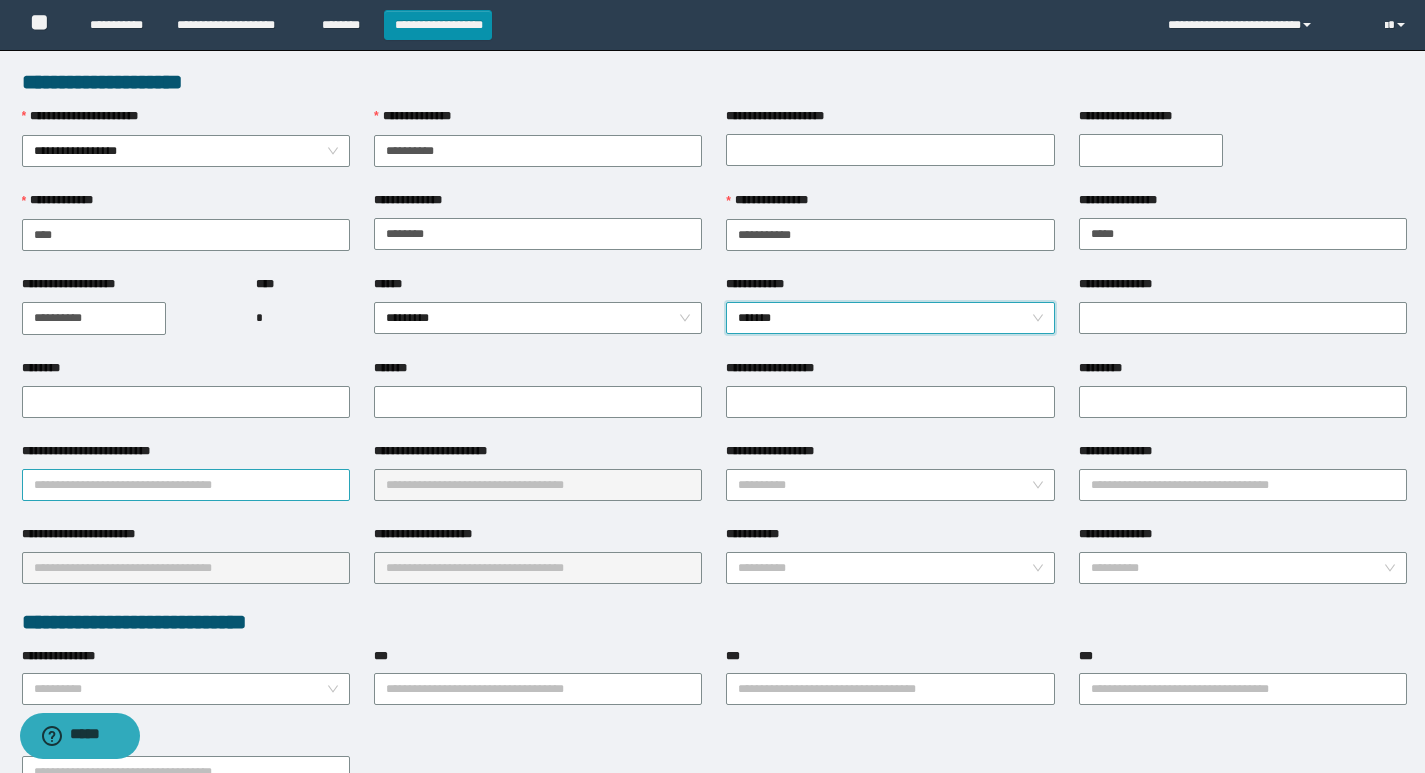 click on "**********" at bounding box center (186, 485) 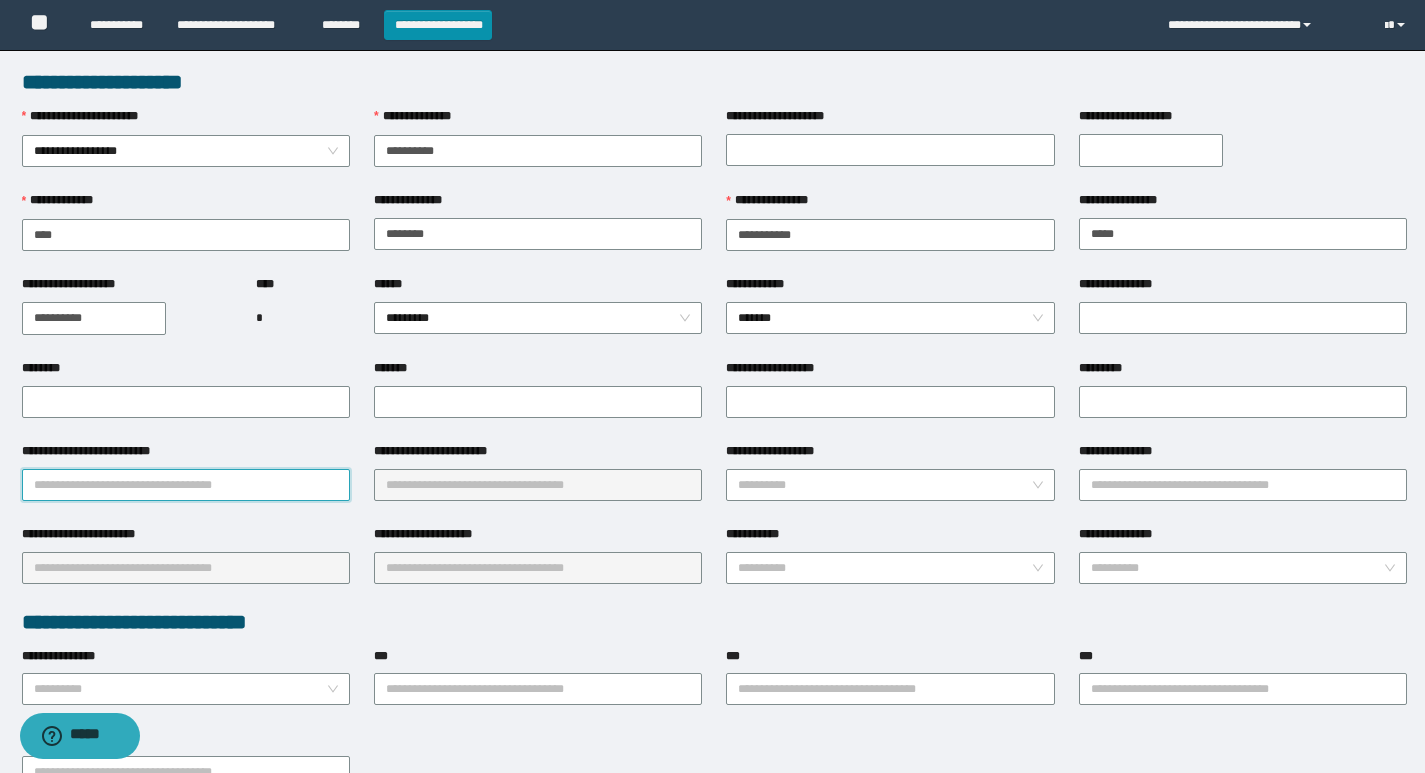 type on "*" 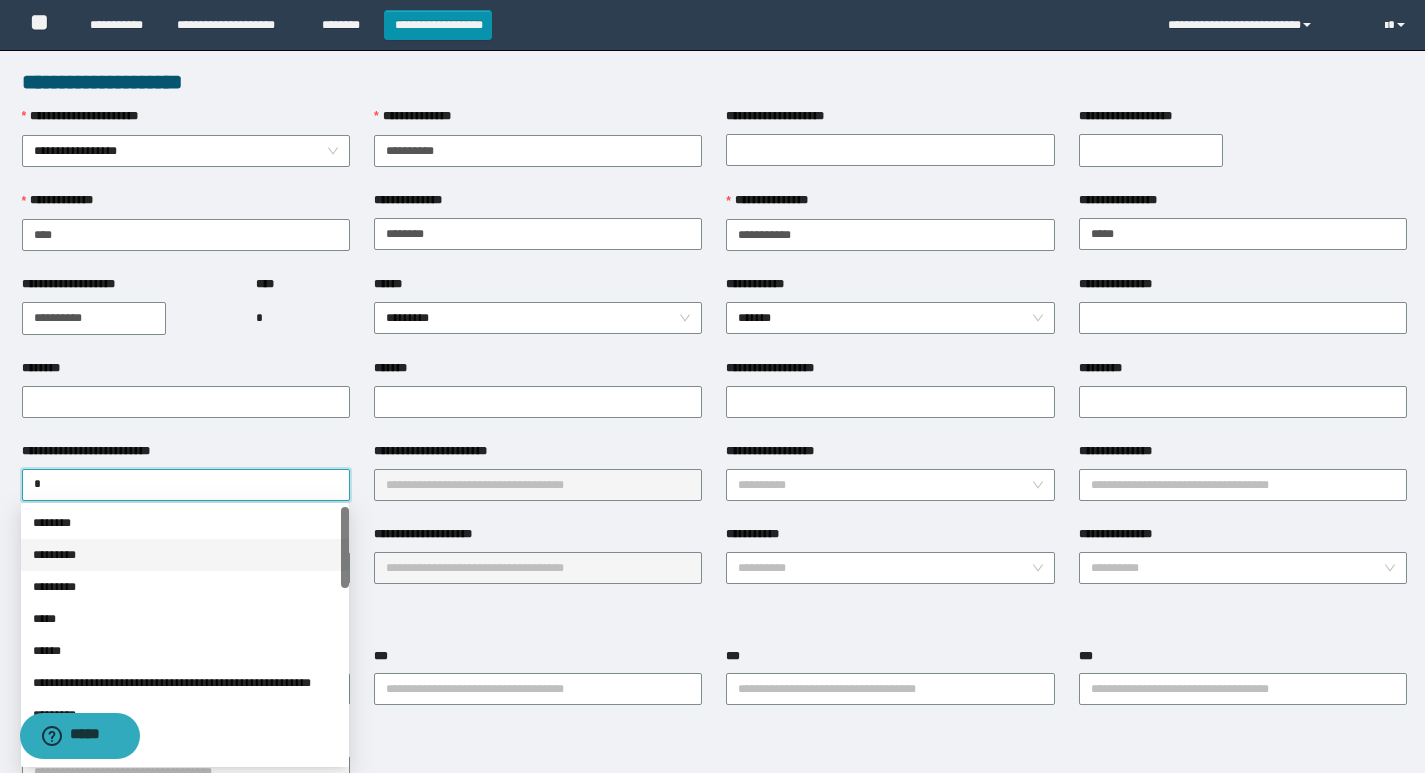 click on "*********" at bounding box center (185, 555) 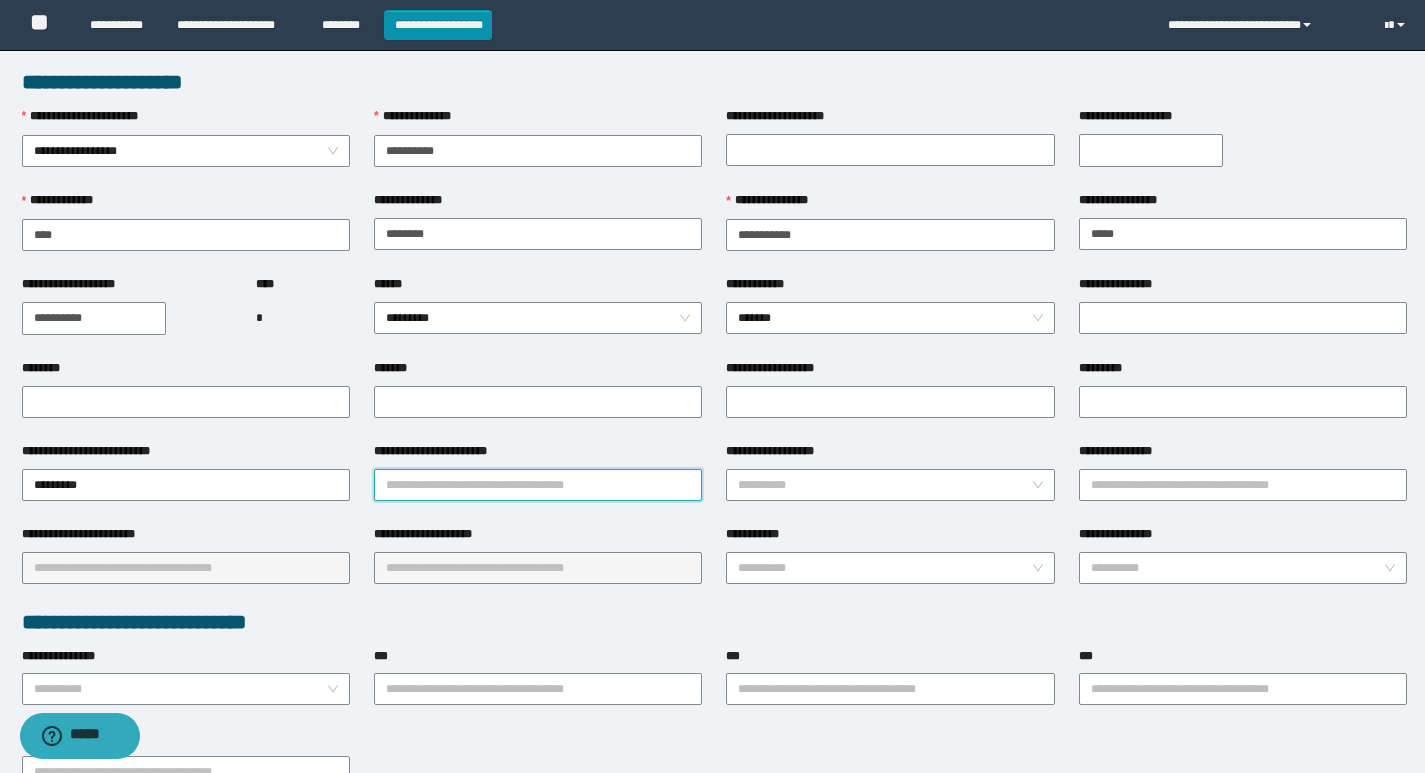 click on "**********" at bounding box center (538, 485) 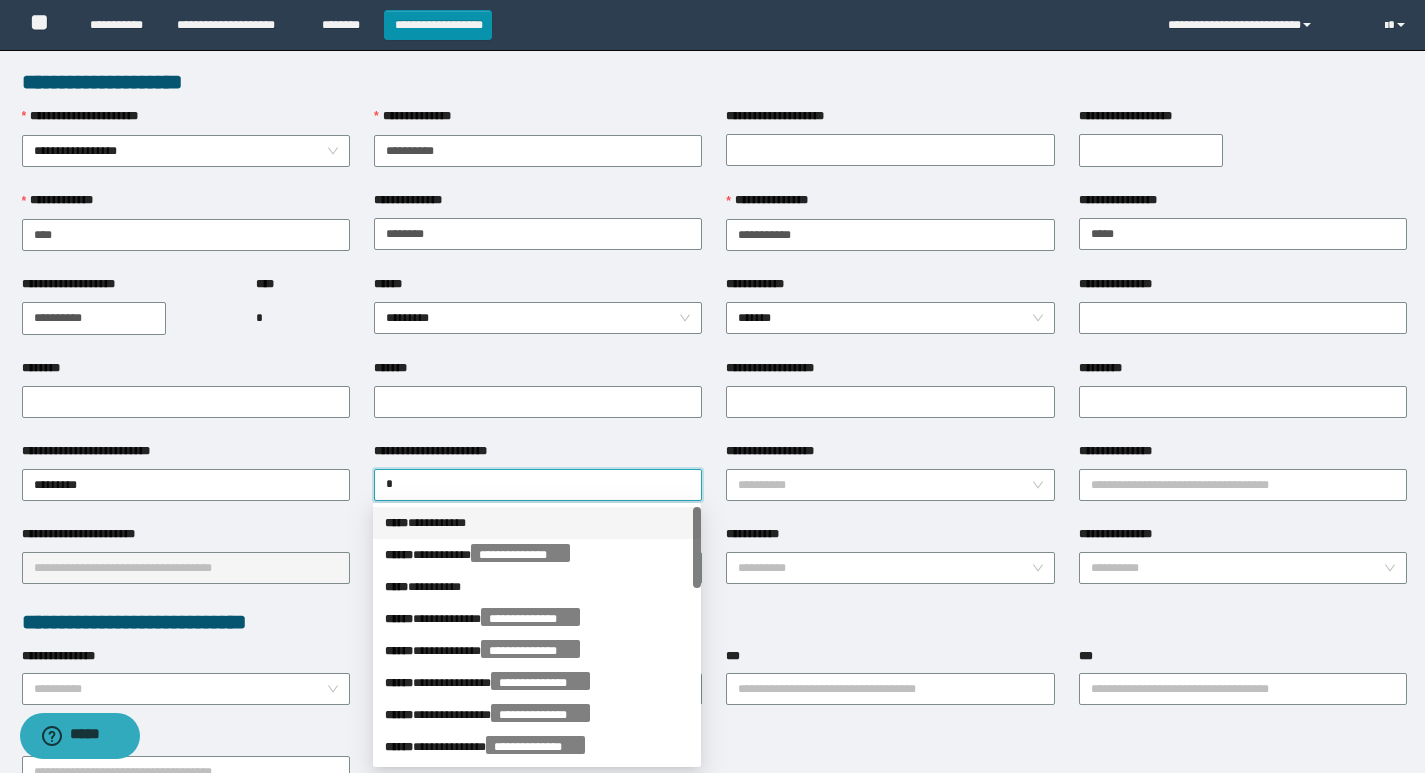 click on "***** * *********" at bounding box center [537, 523] 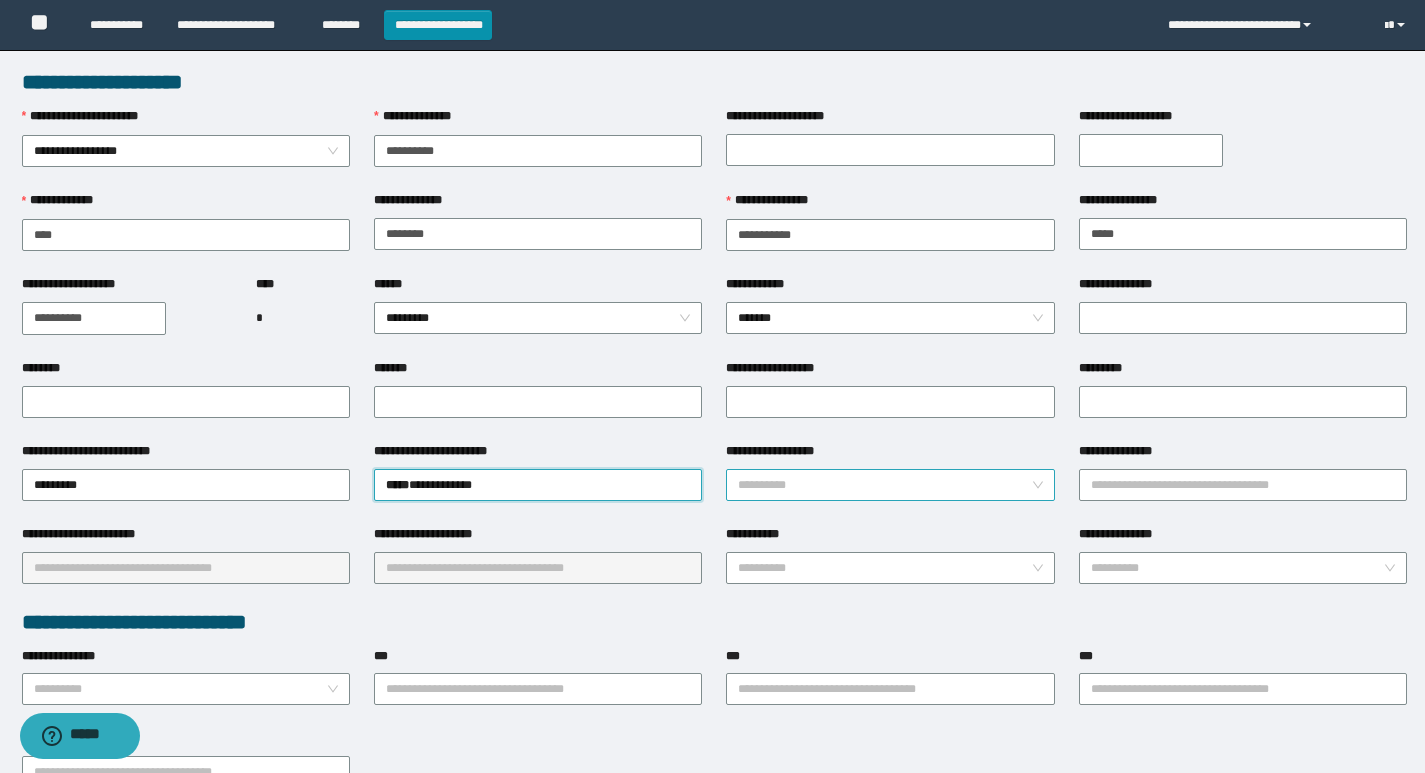 click on "**********" at bounding box center [884, 485] 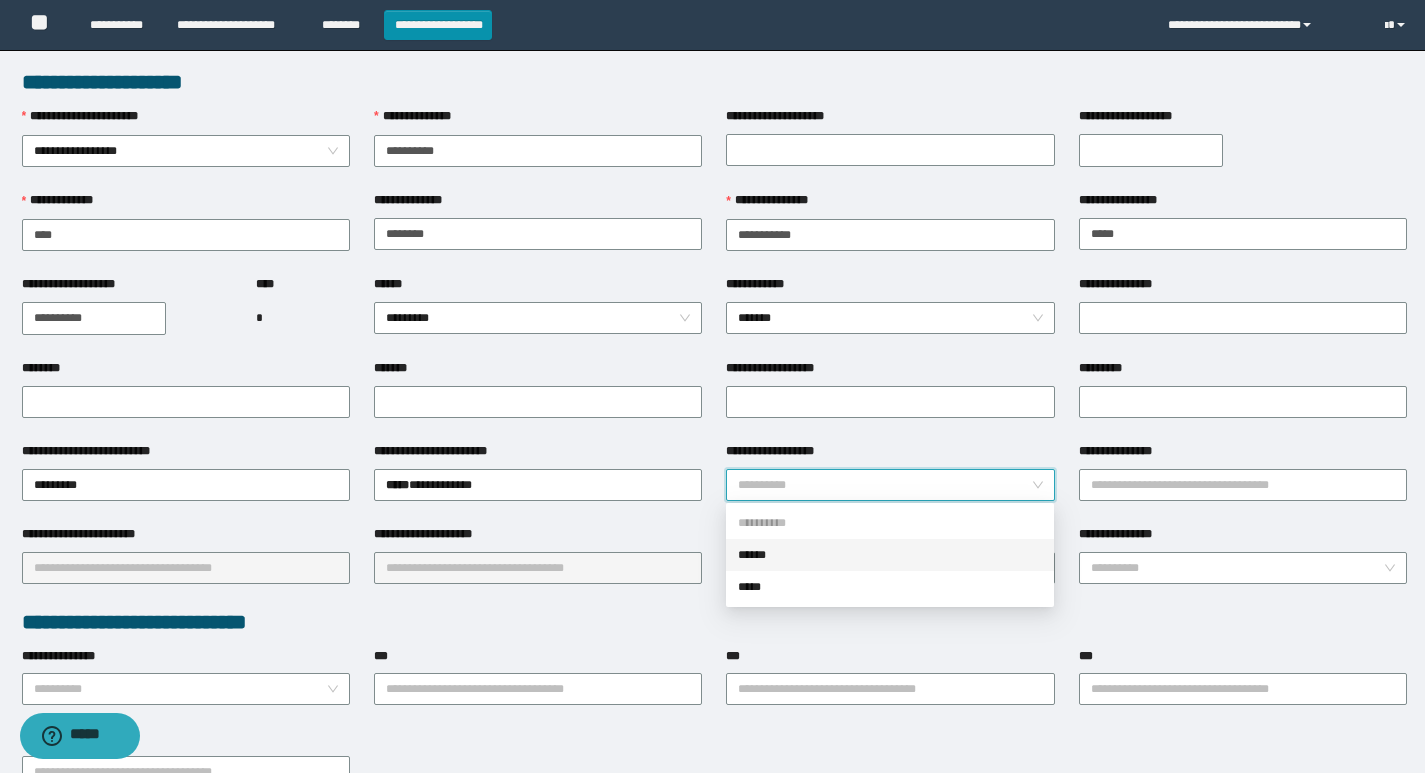 drag, startPoint x: 806, startPoint y: 556, endPoint x: 663, endPoint y: 561, distance: 143.08739 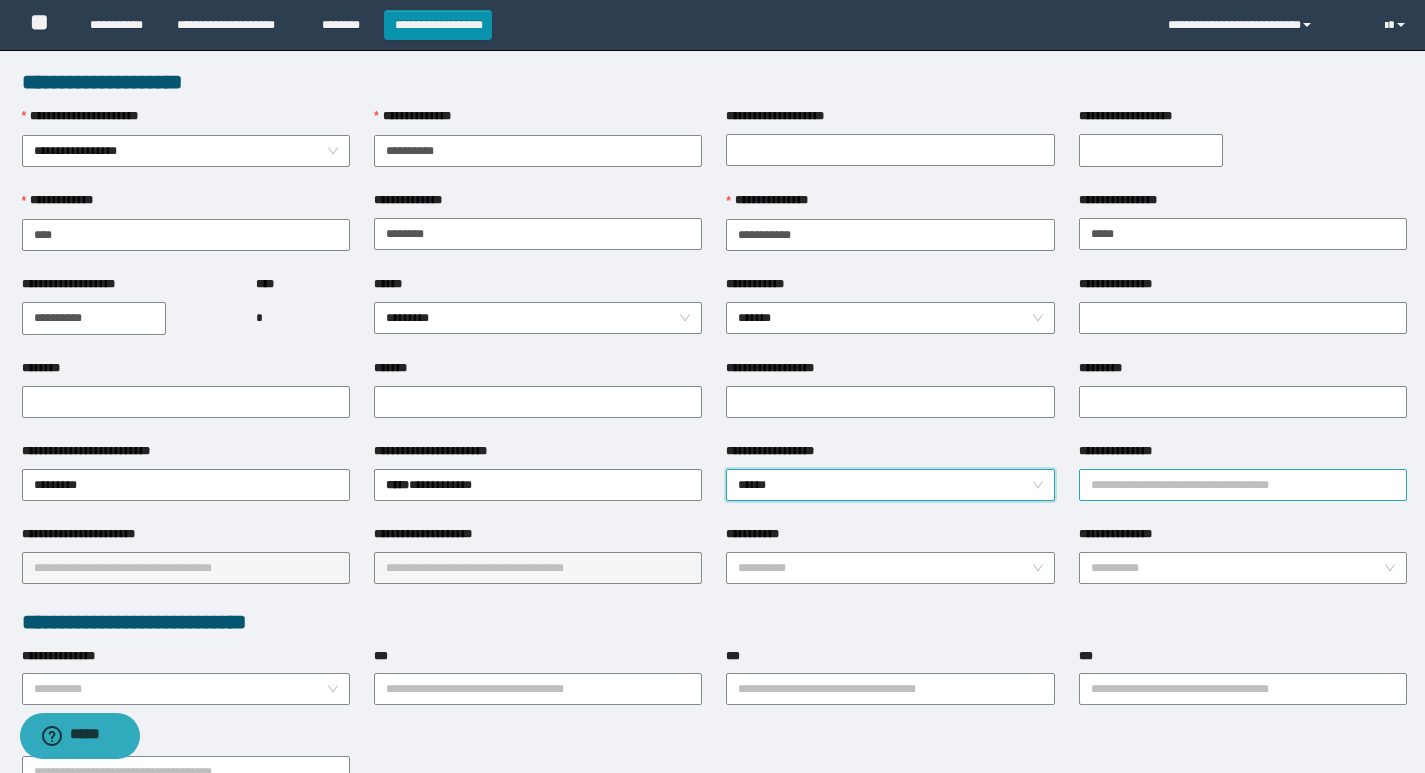 click on "**********" at bounding box center (1243, 485) 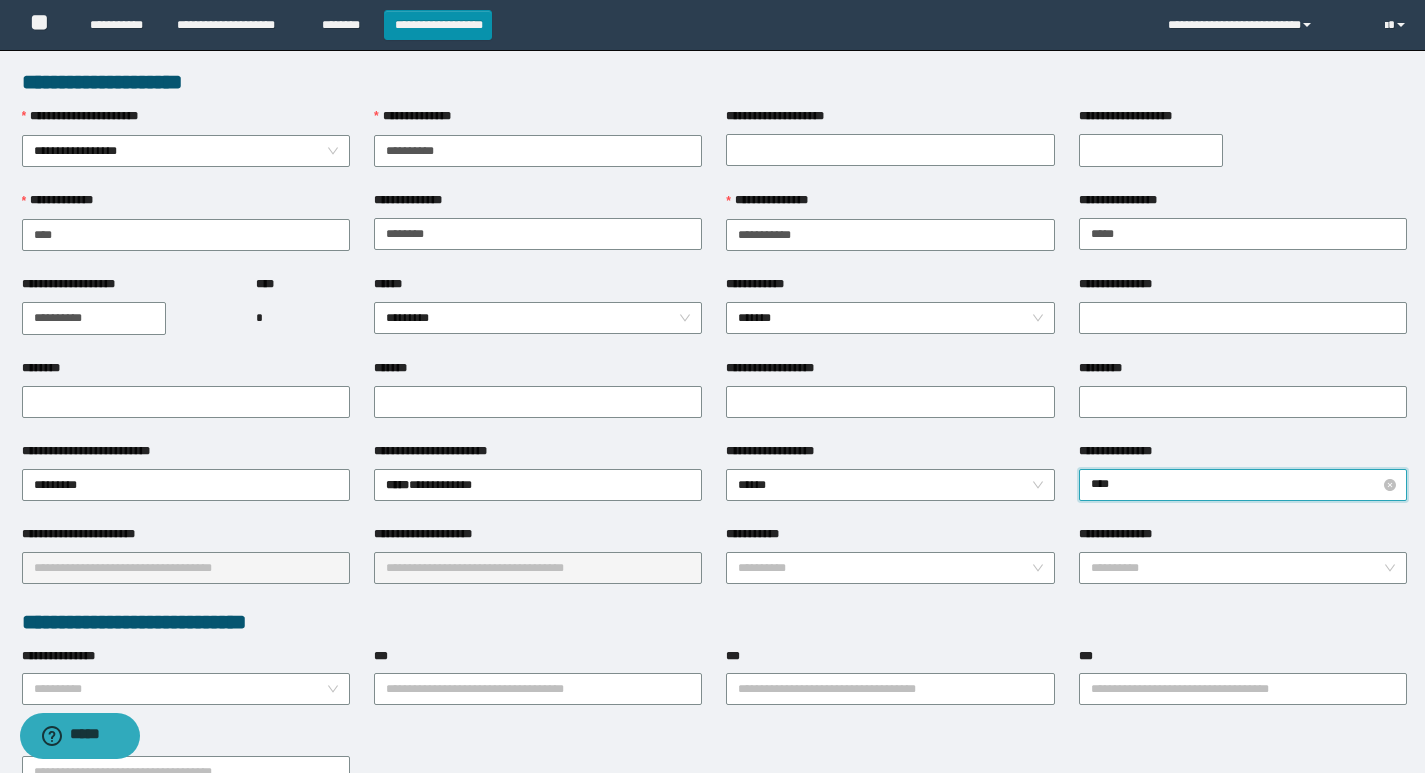 type on "*****" 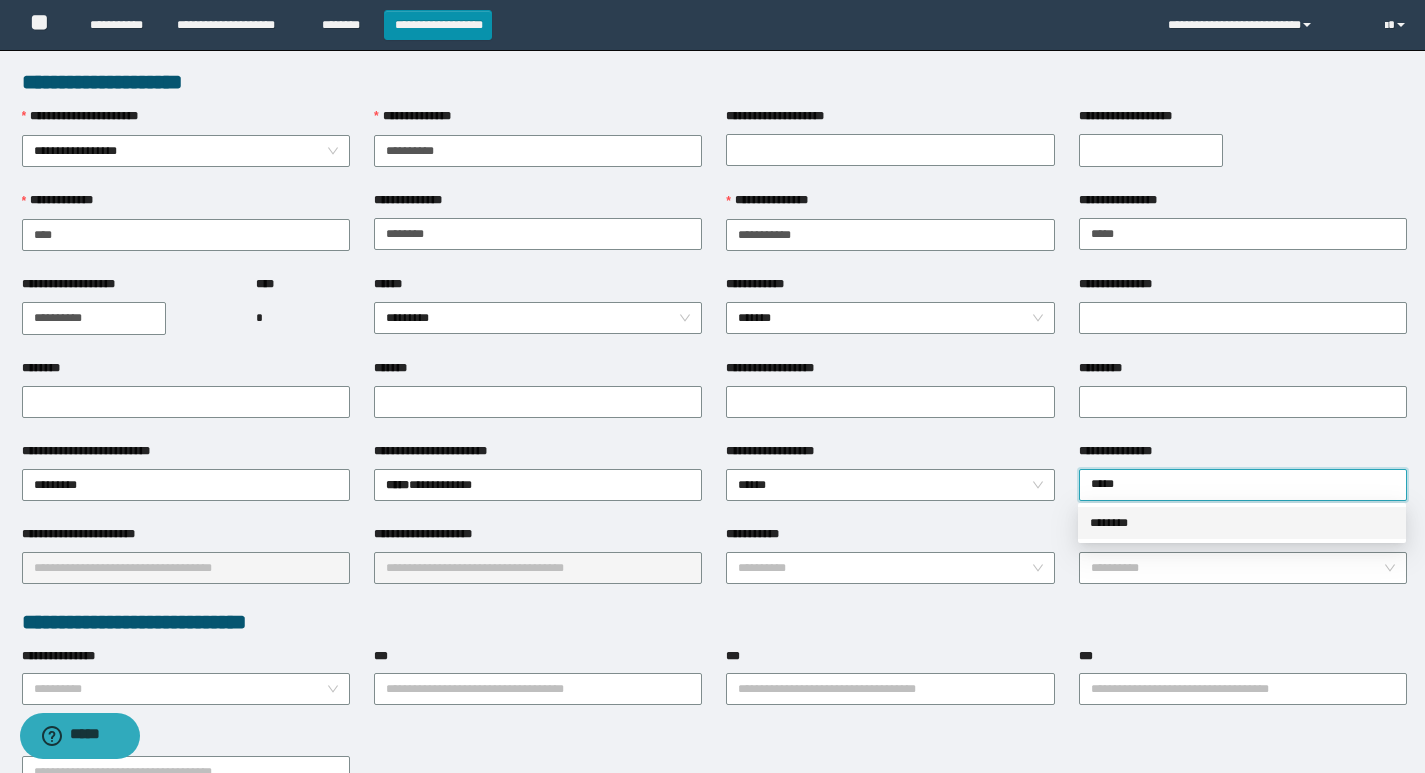 click on "********" at bounding box center (1242, 523) 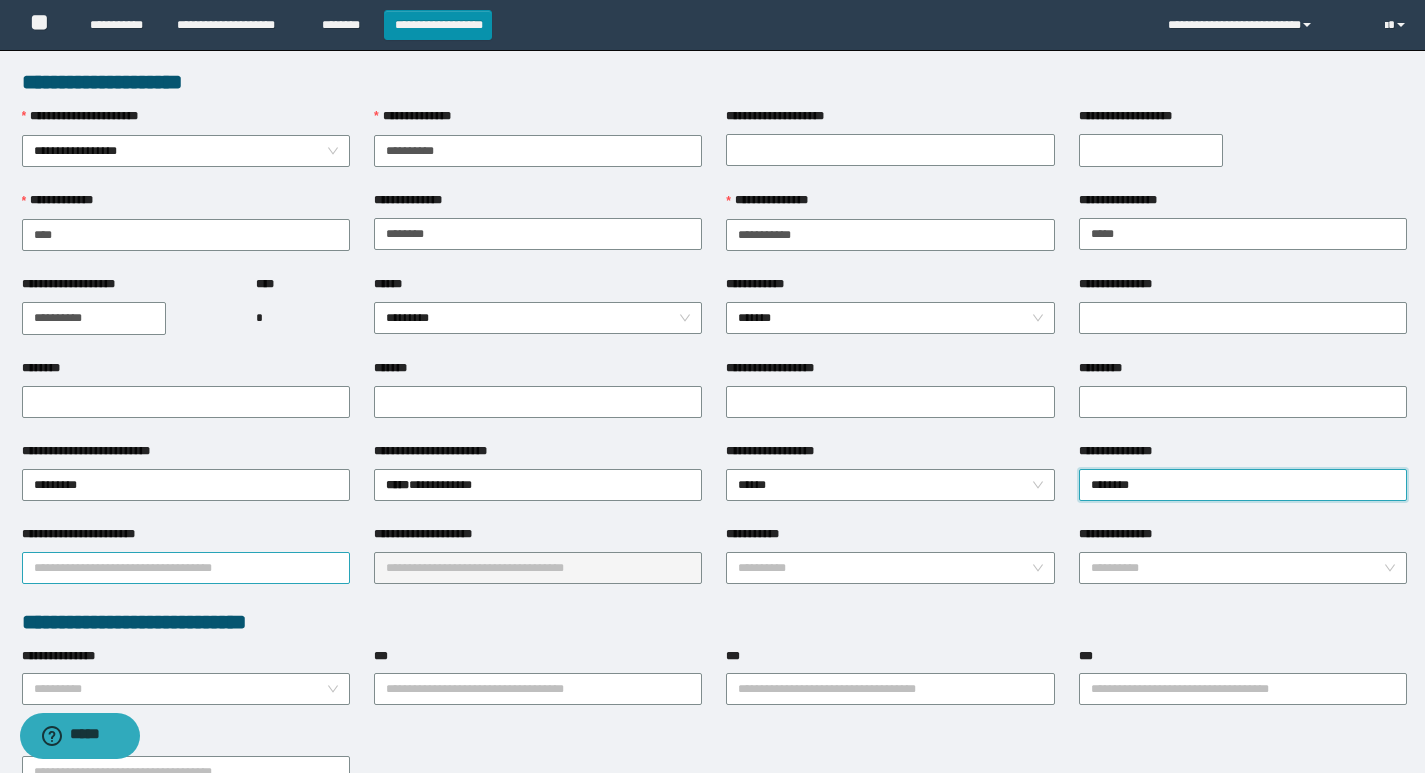 click on "**********" at bounding box center (186, 566) 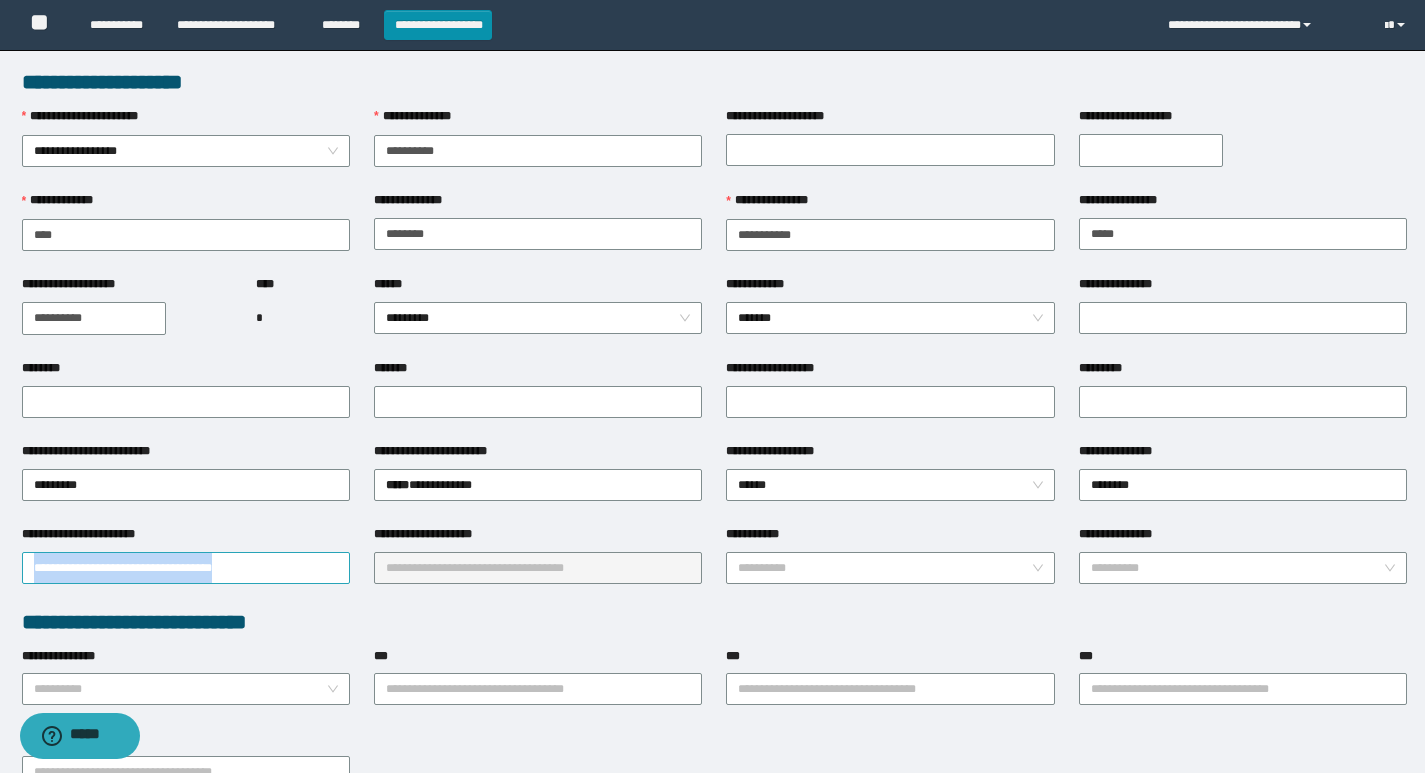 click on "**********" at bounding box center (186, 568) 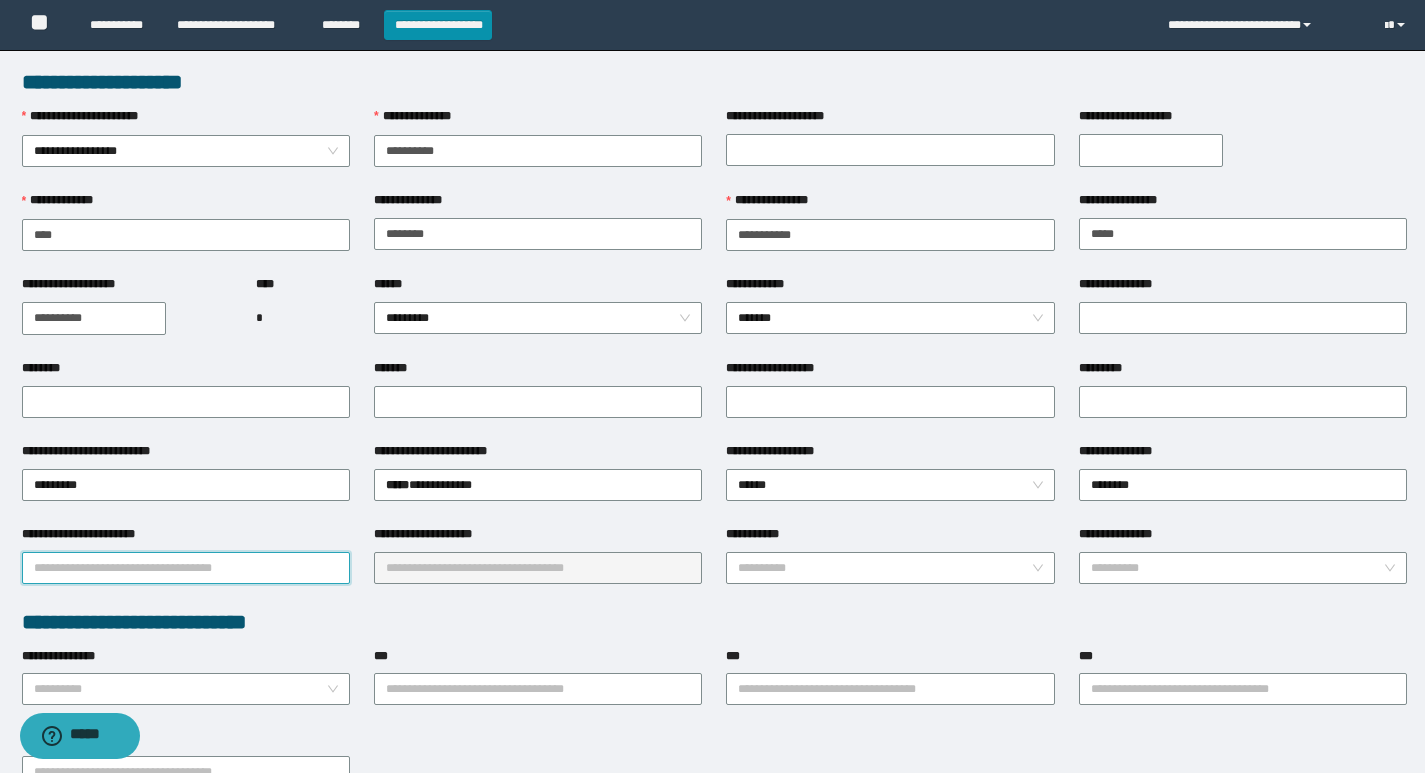 type on "*" 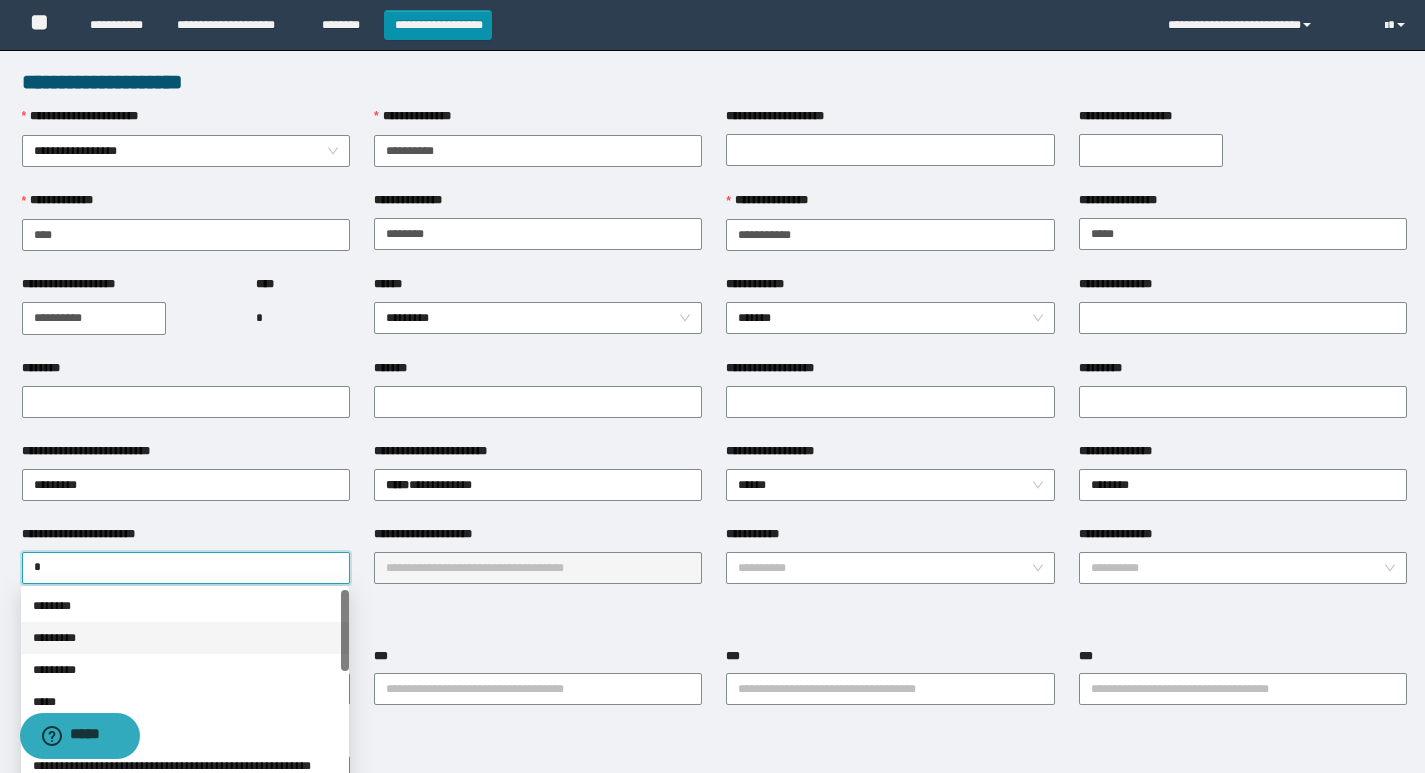 click on "*********" at bounding box center [185, 638] 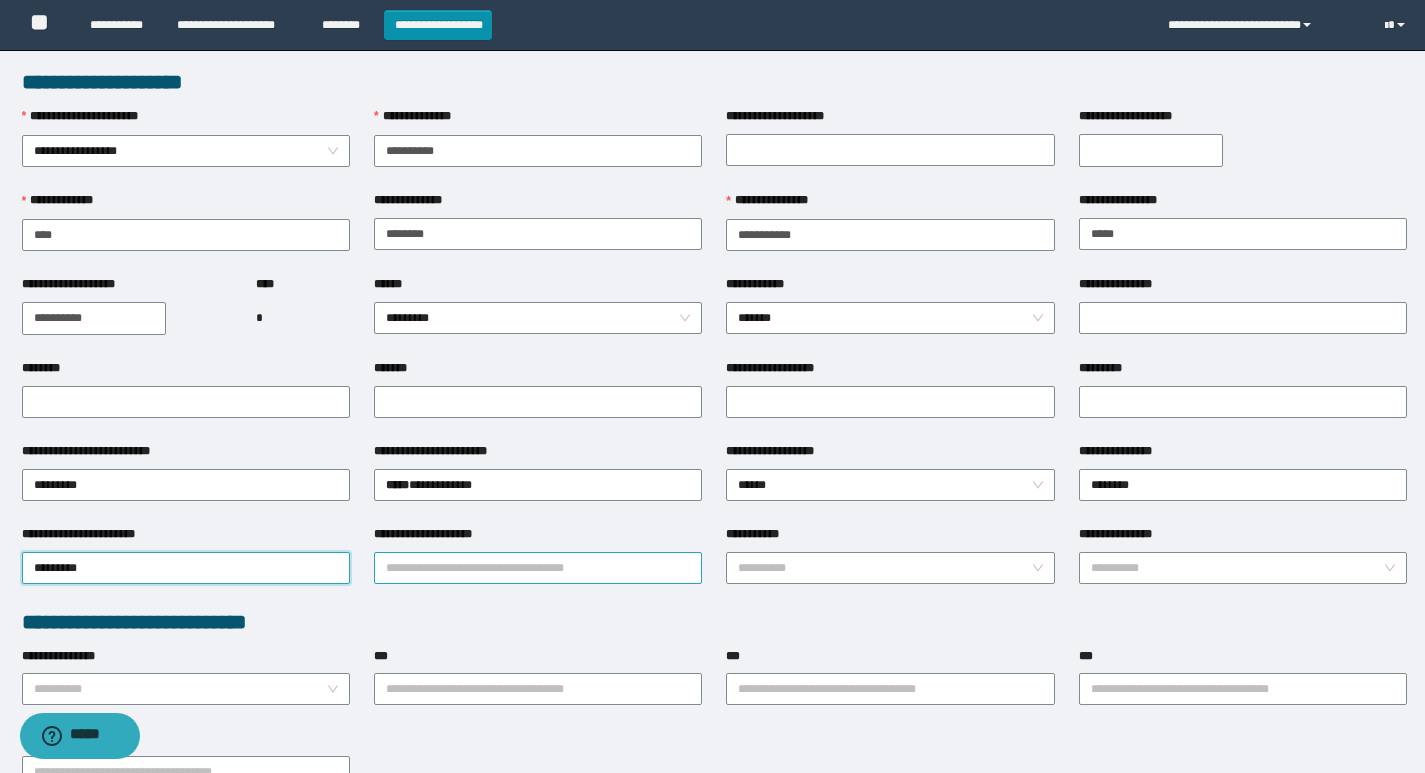 click on "**********" at bounding box center [538, 568] 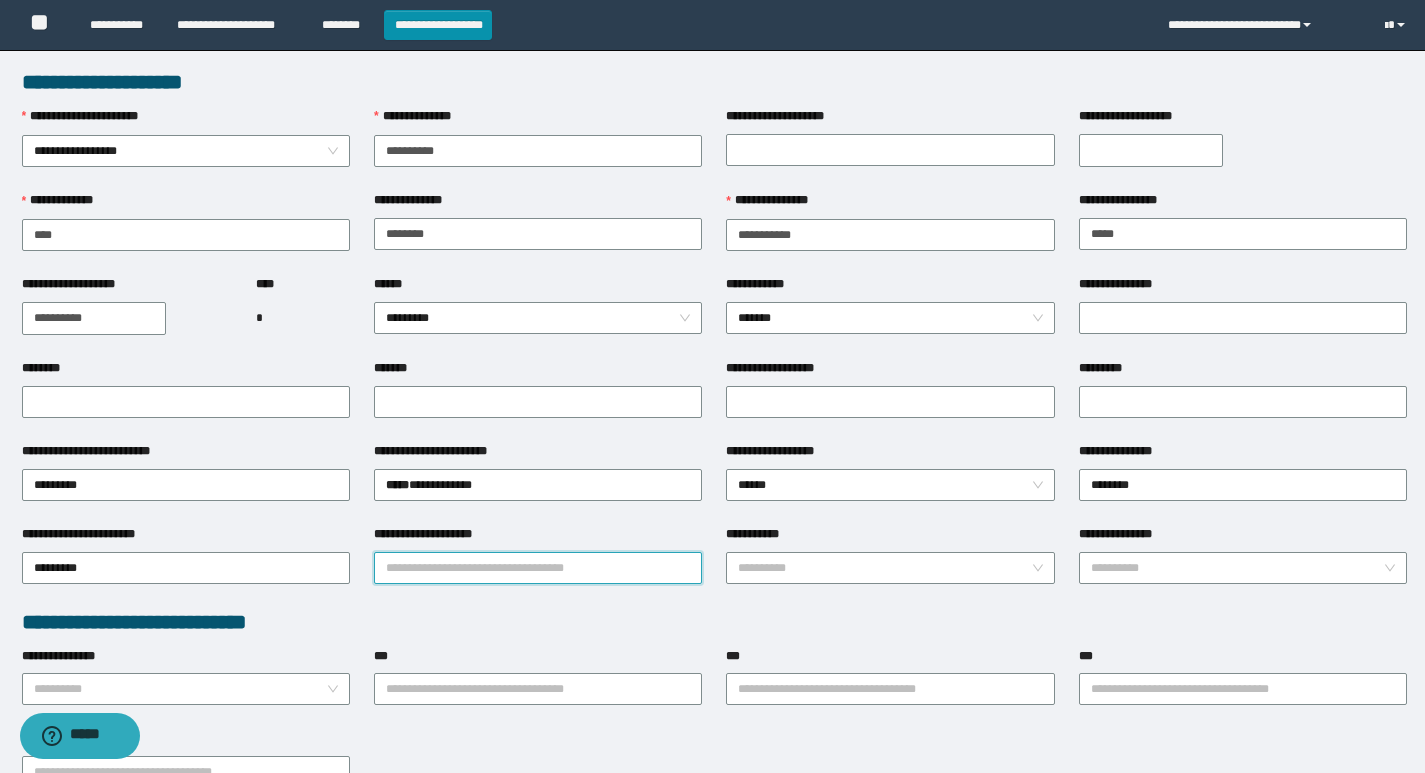 type on "*" 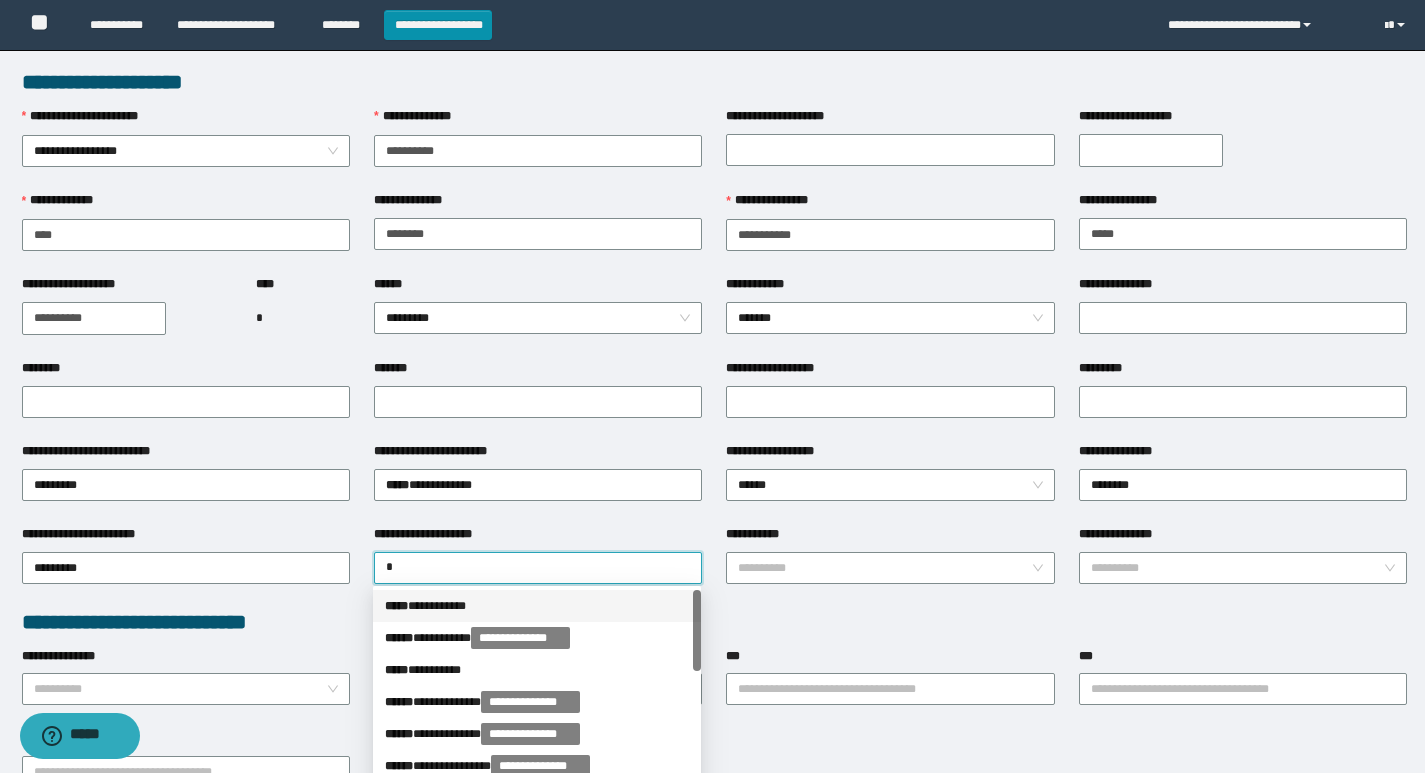 drag, startPoint x: 448, startPoint y: 616, endPoint x: 505, endPoint y: 605, distance: 58.0517 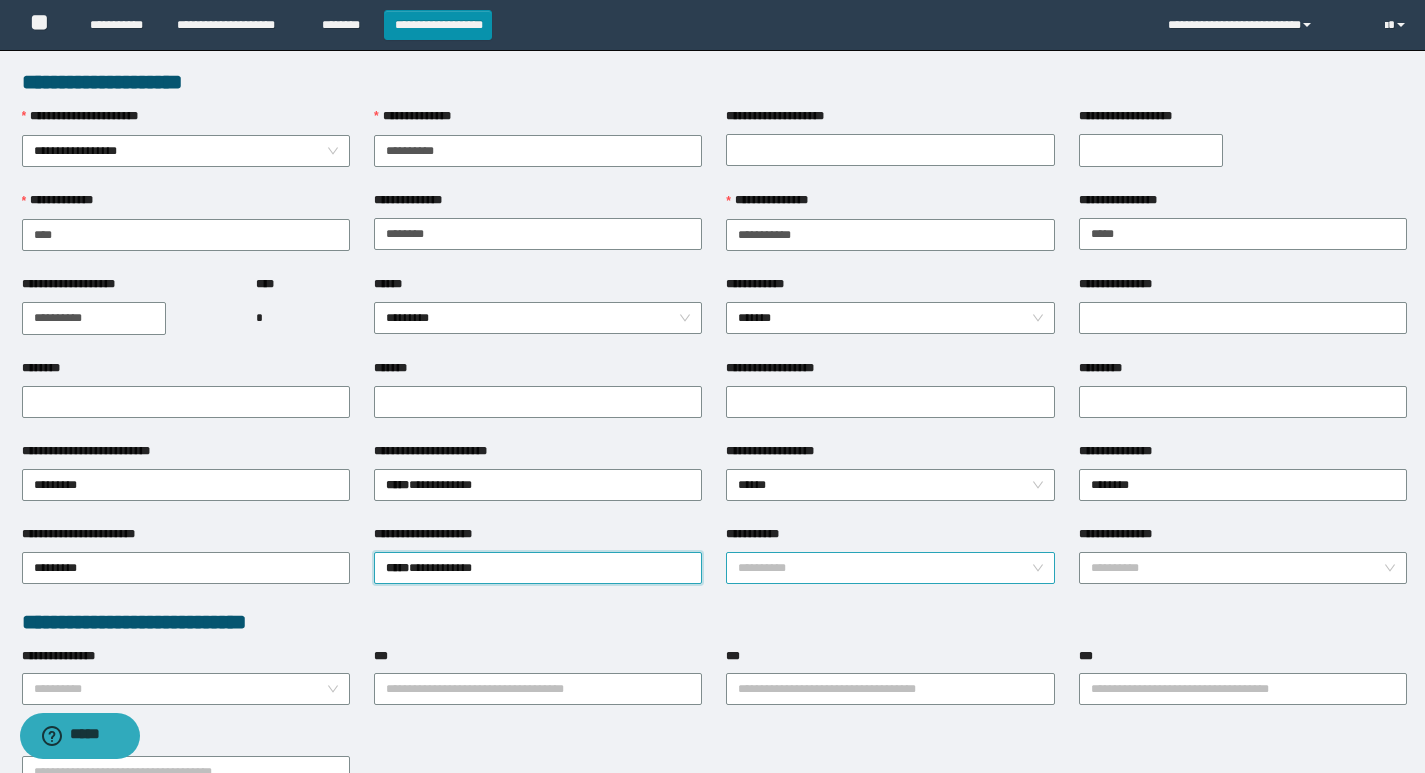 click on "**********" at bounding box center [884, 568] 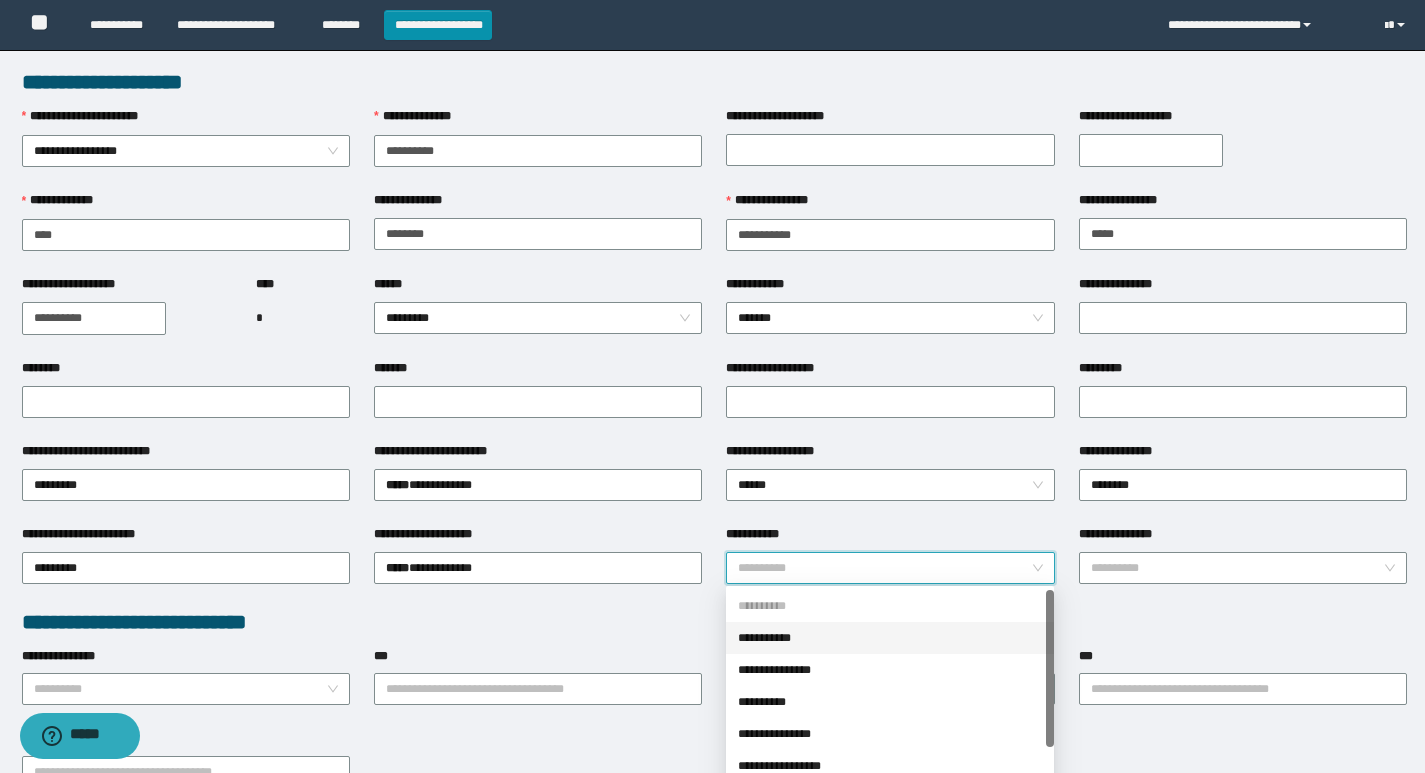scroll, scrollTop: 100, scrollLeft: 0, axis: vertical 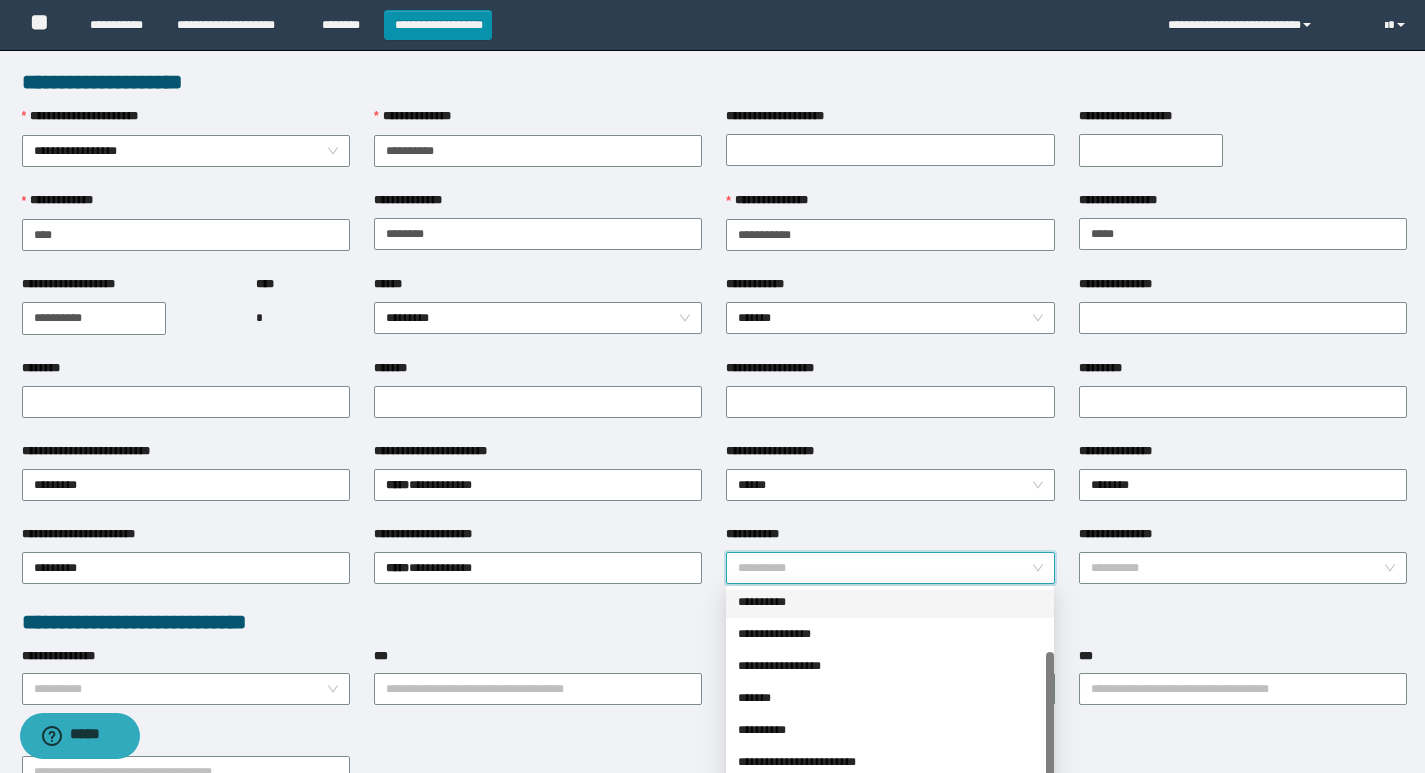 click on "*********" at bounding box center [1243, 400] 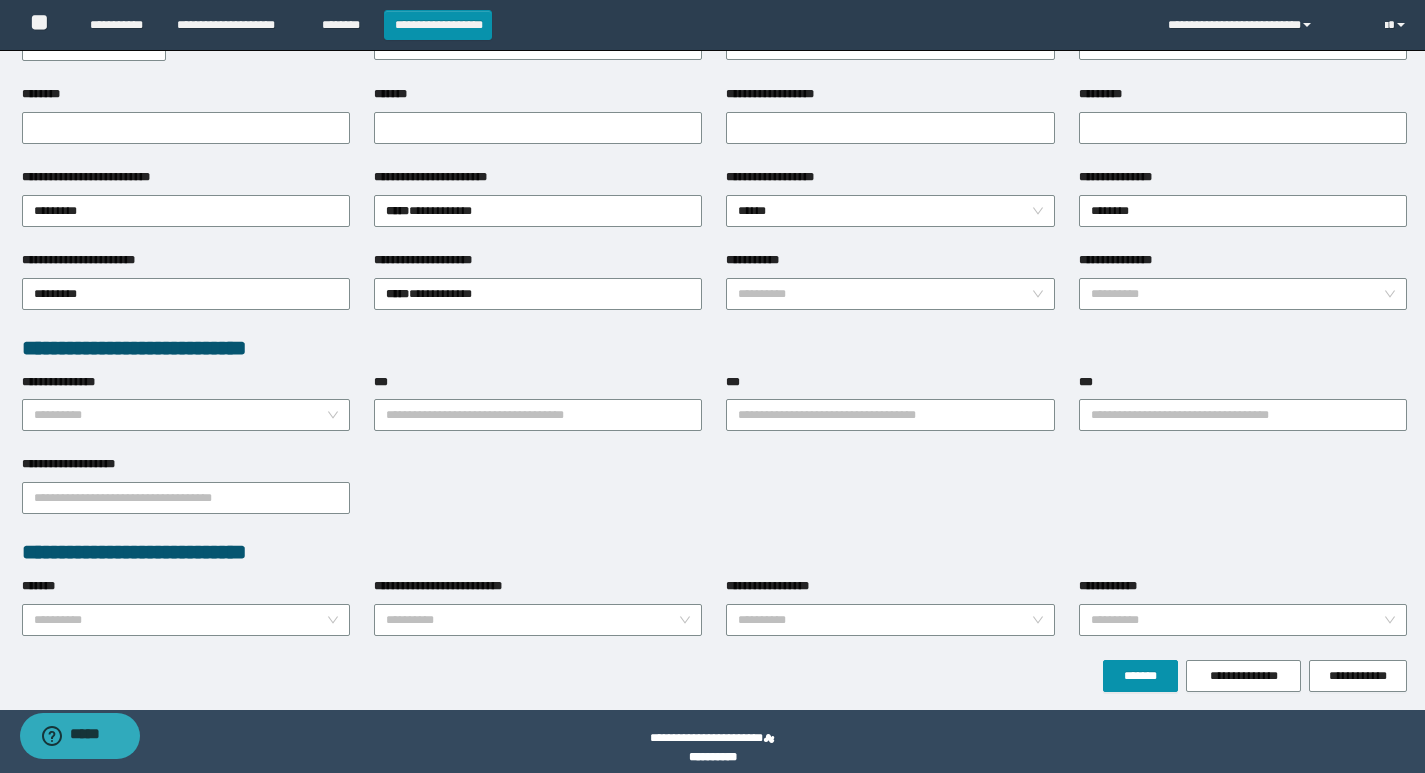 scroll, scrollTop: 288, scrollLeft: 0, axis: vertical 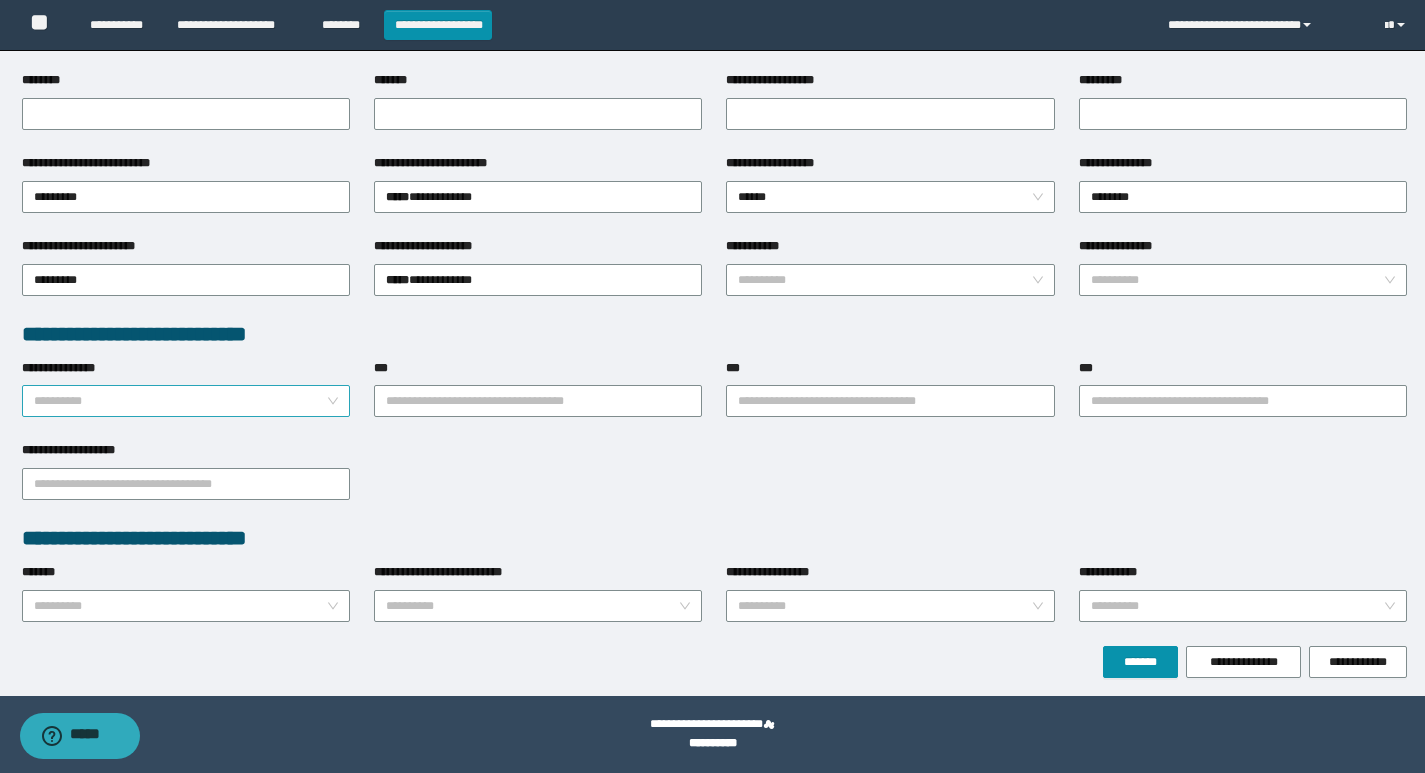 click on "**********" at bounding box center (180, 401) 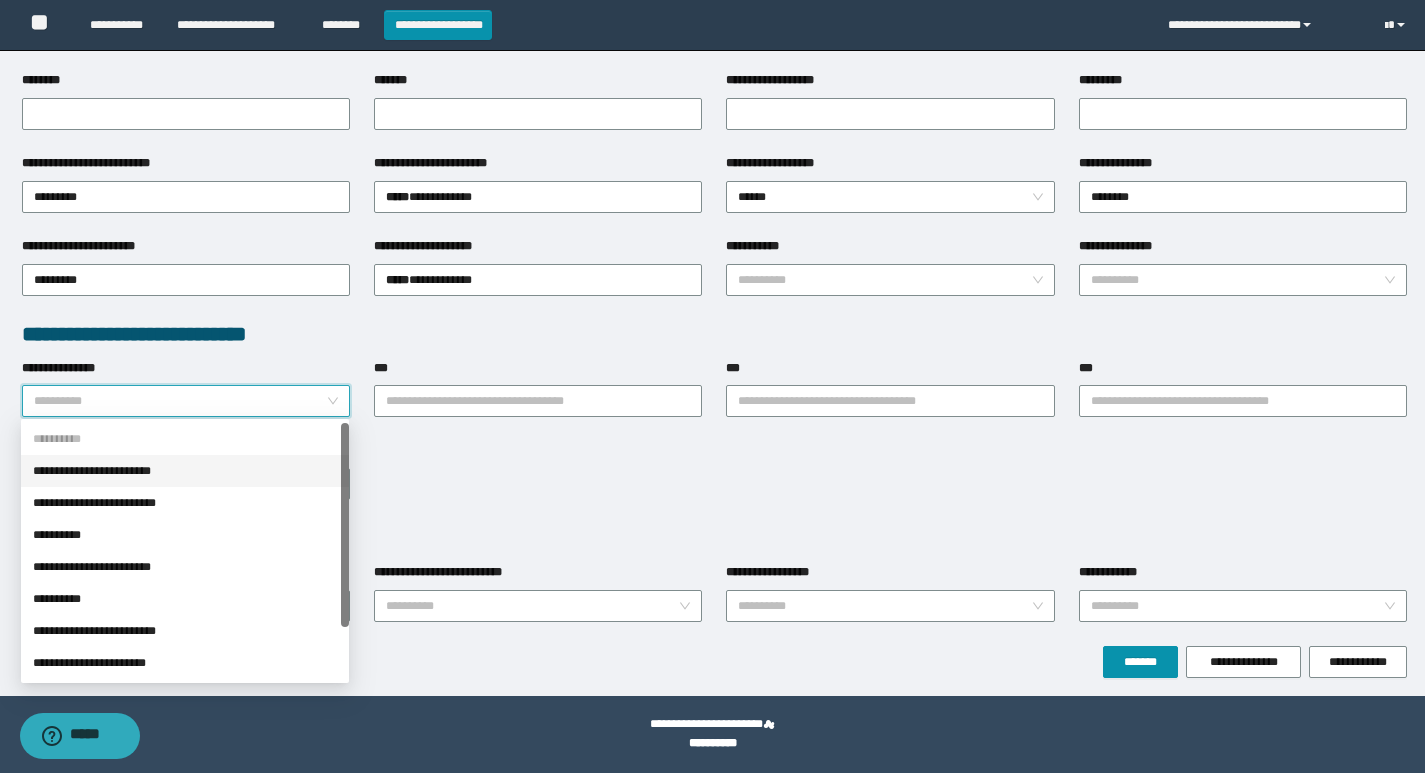 click on "**********" at bounding box center (185, 471) 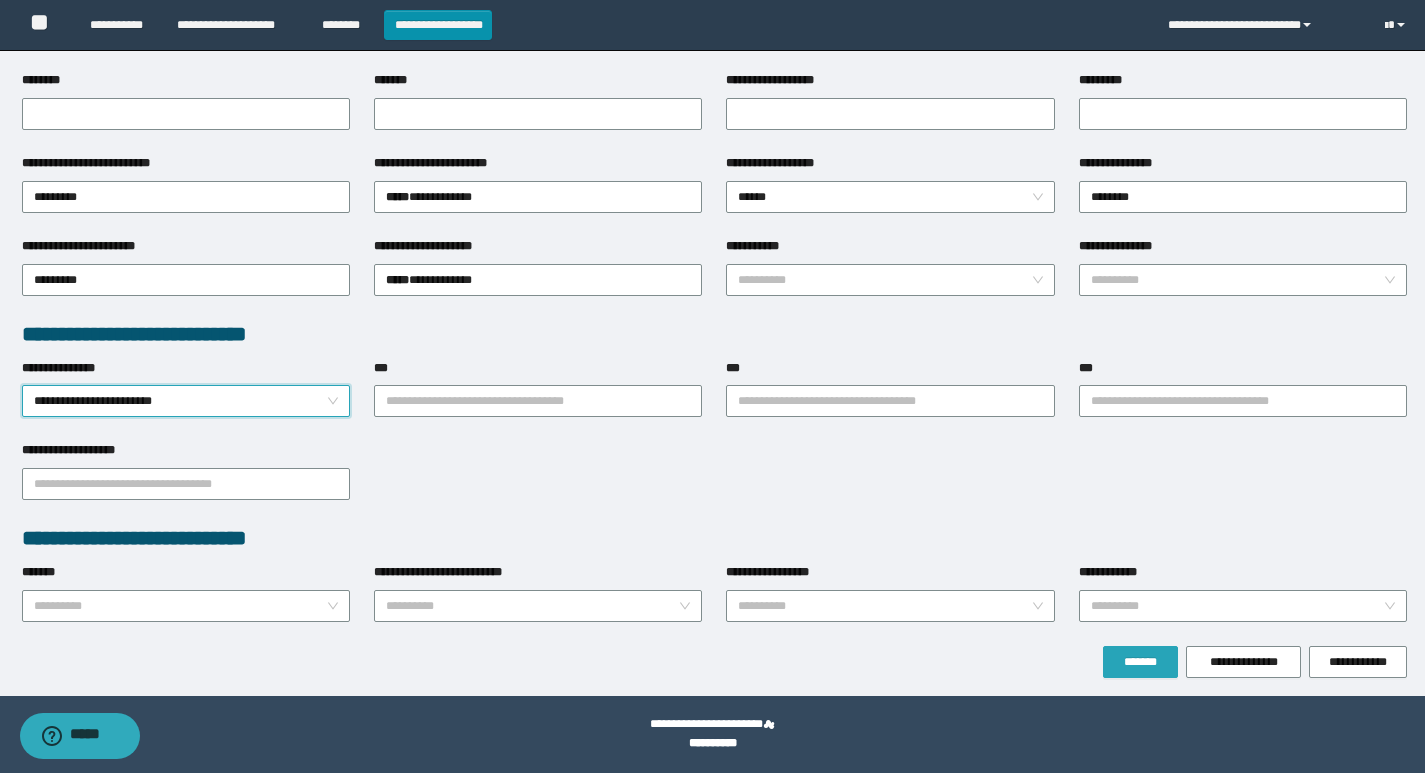click on "*******" at bounding box center (1140, 662) 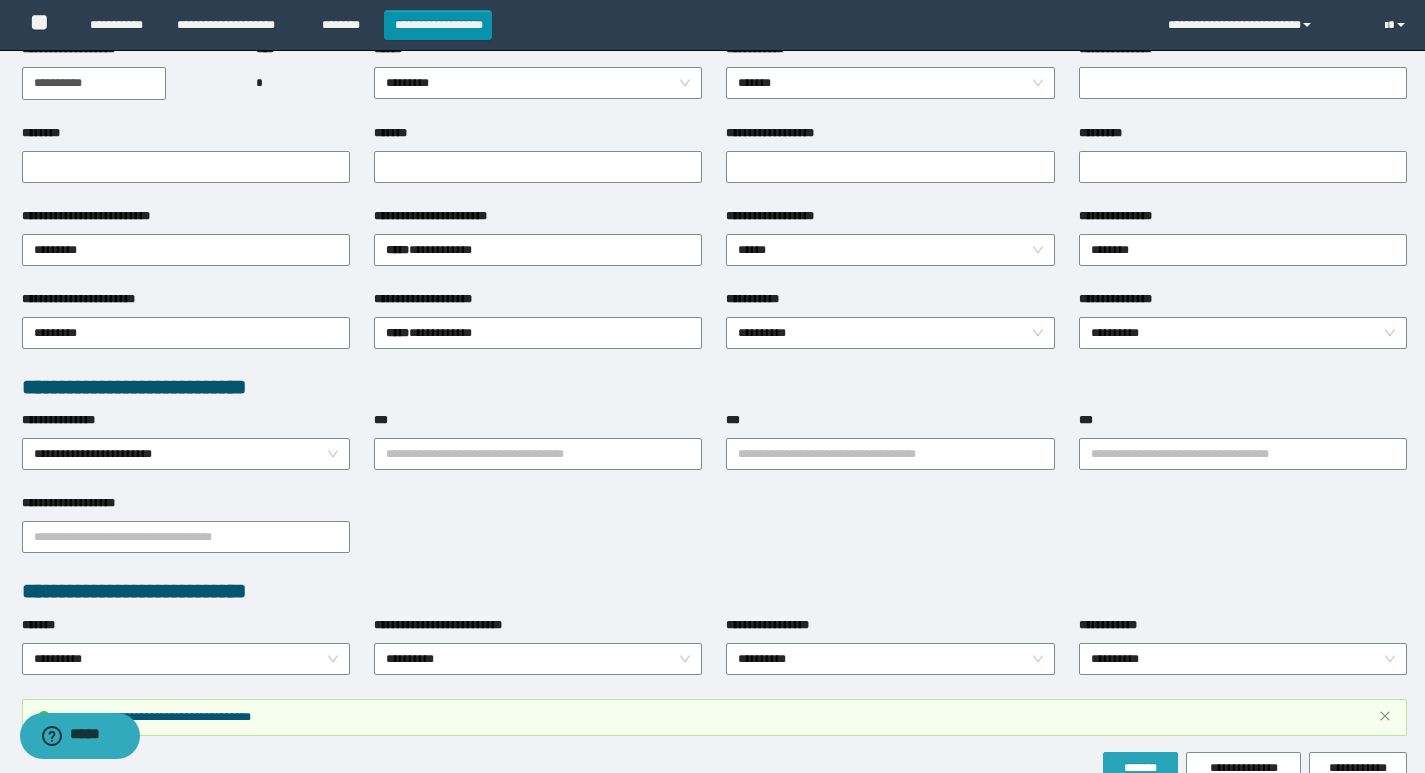 scroll, scrollTop: 341, scrollLeft: 0, axis: vertical 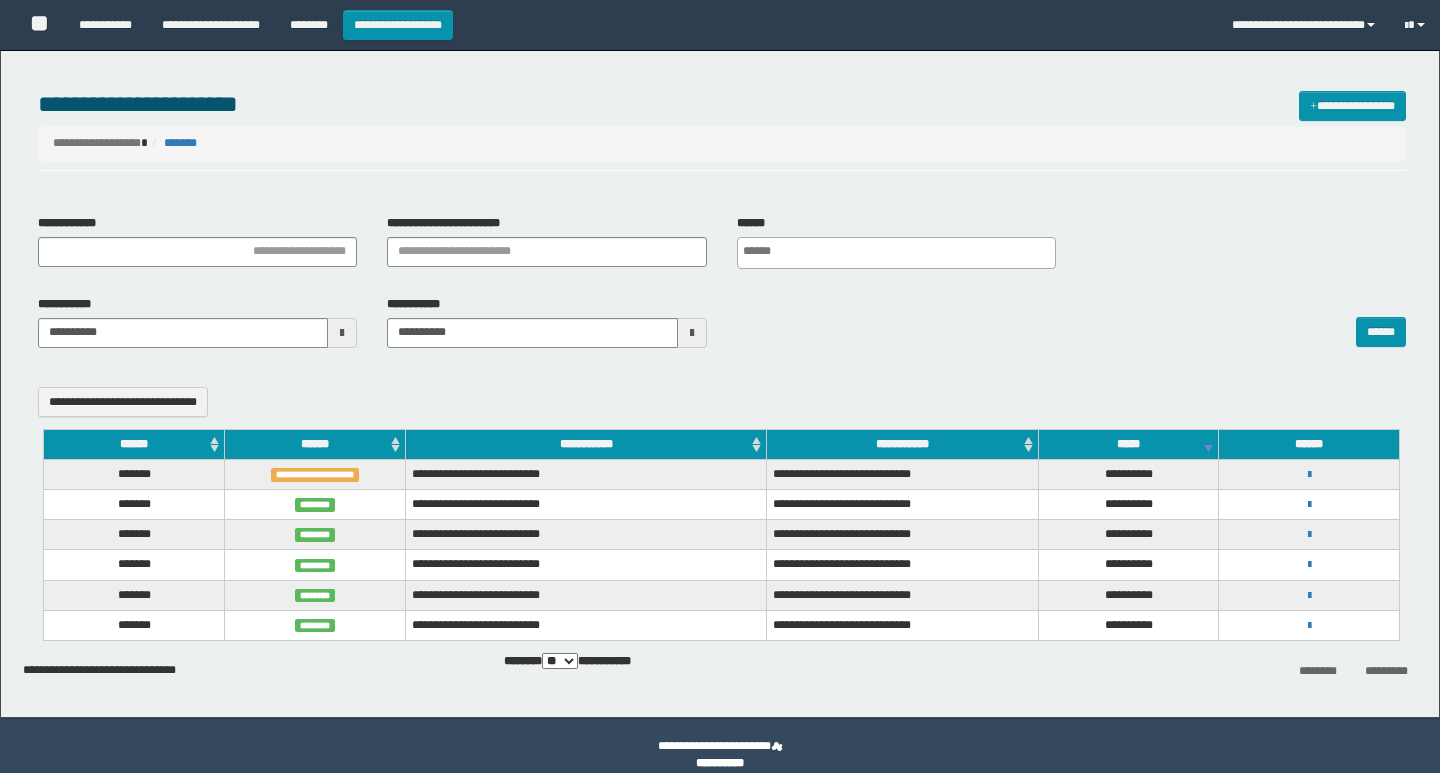select 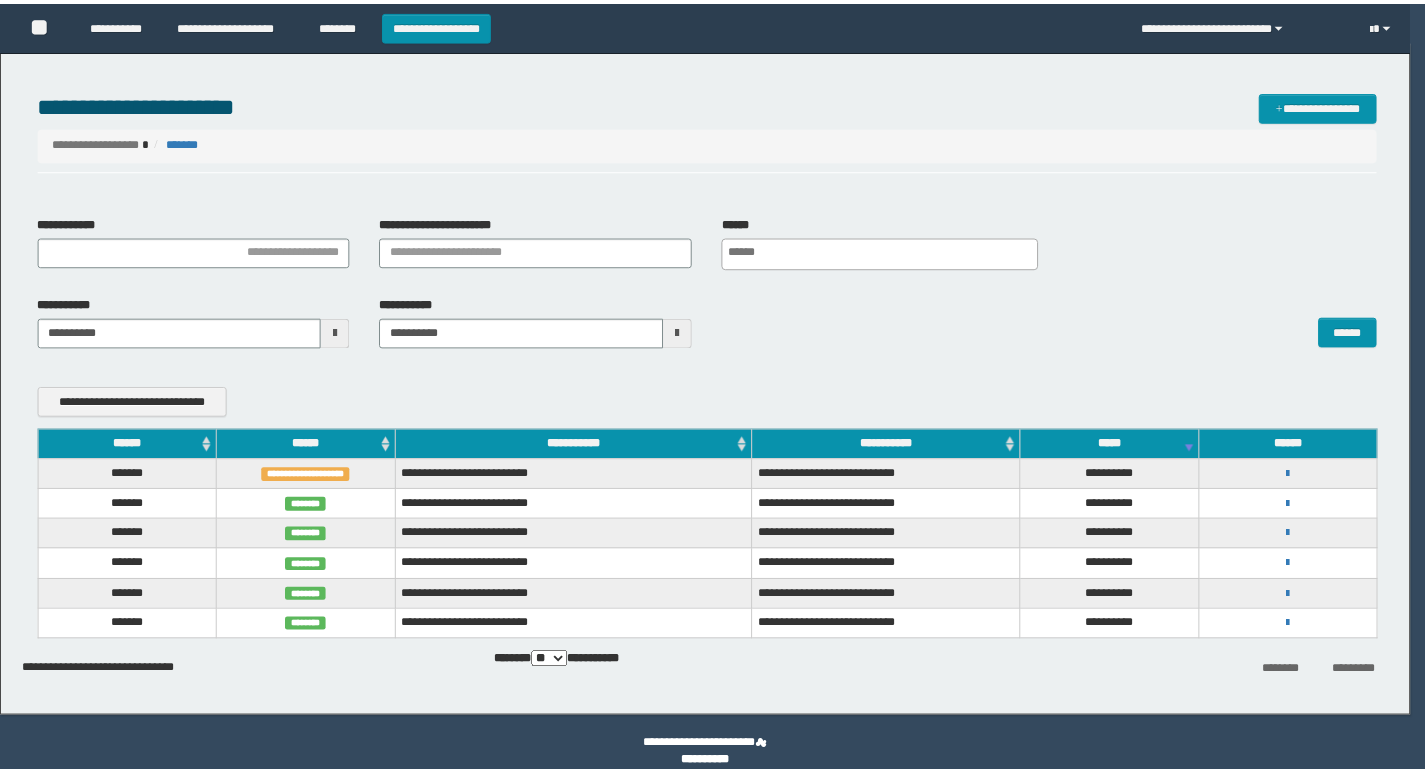 scroll, scrollTop: 0, scrollLeft: 0, axis: both 